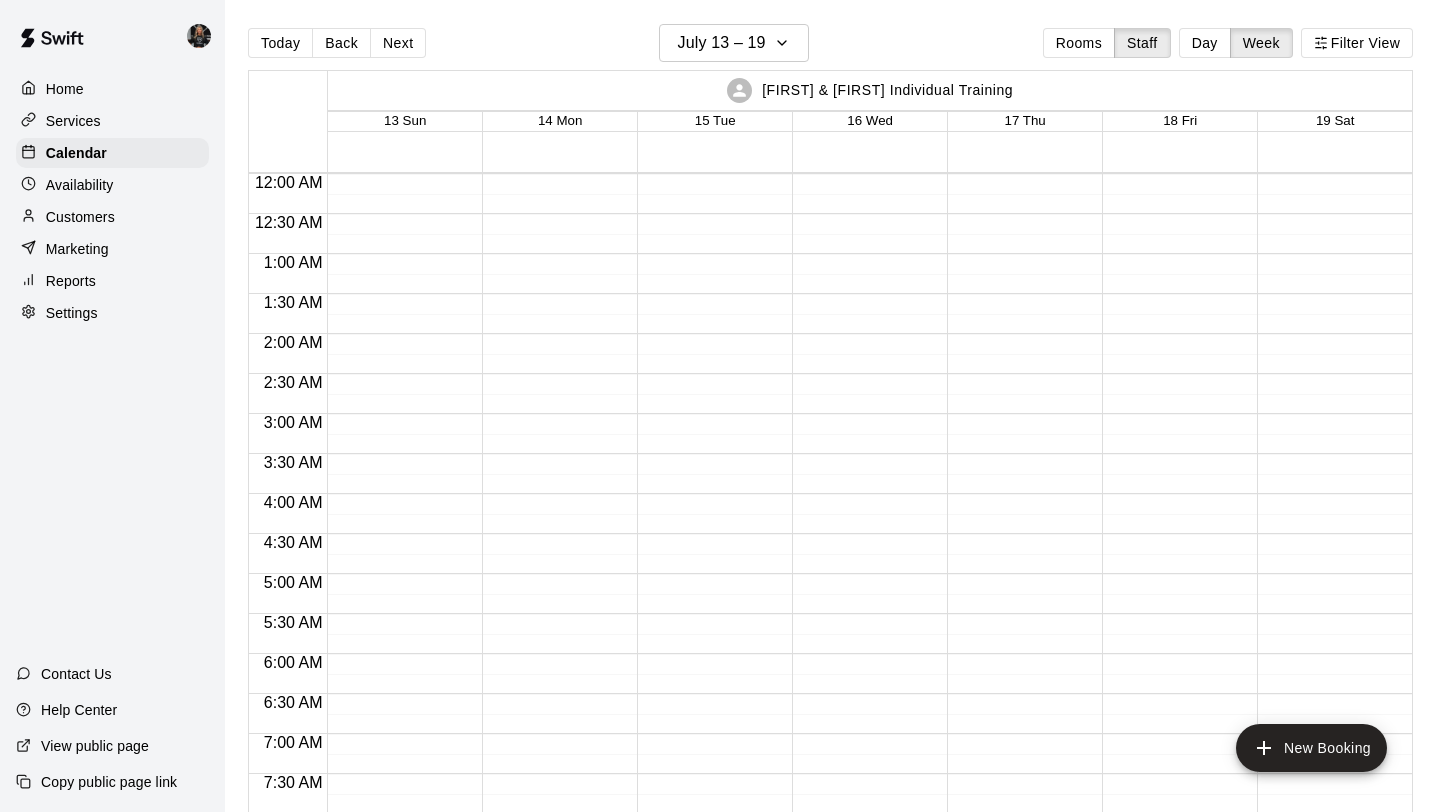 scroll, scrollTop: 0, scrollLeft: 0, axis: both 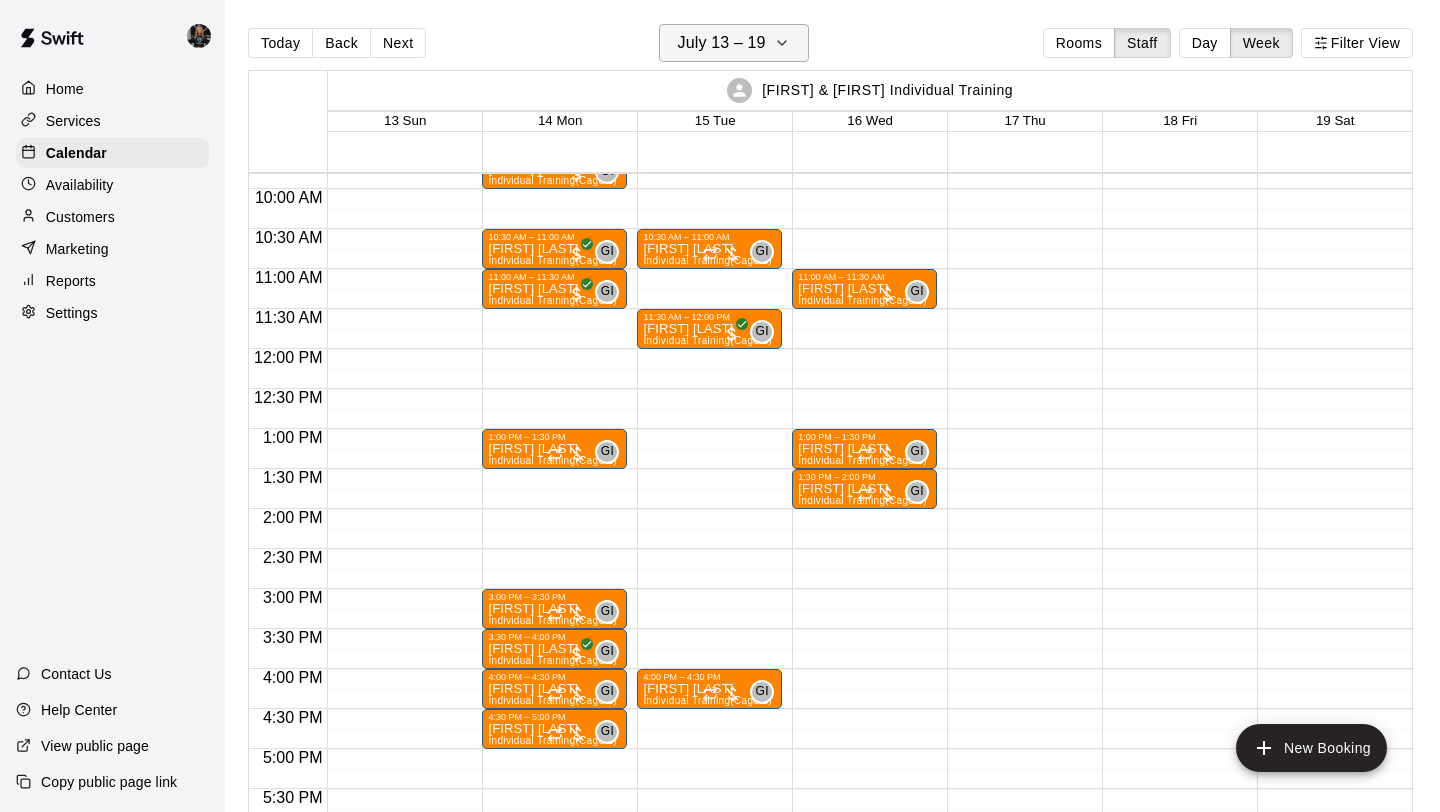 click on "July 13 – 19" at bounding box center (722, 43) 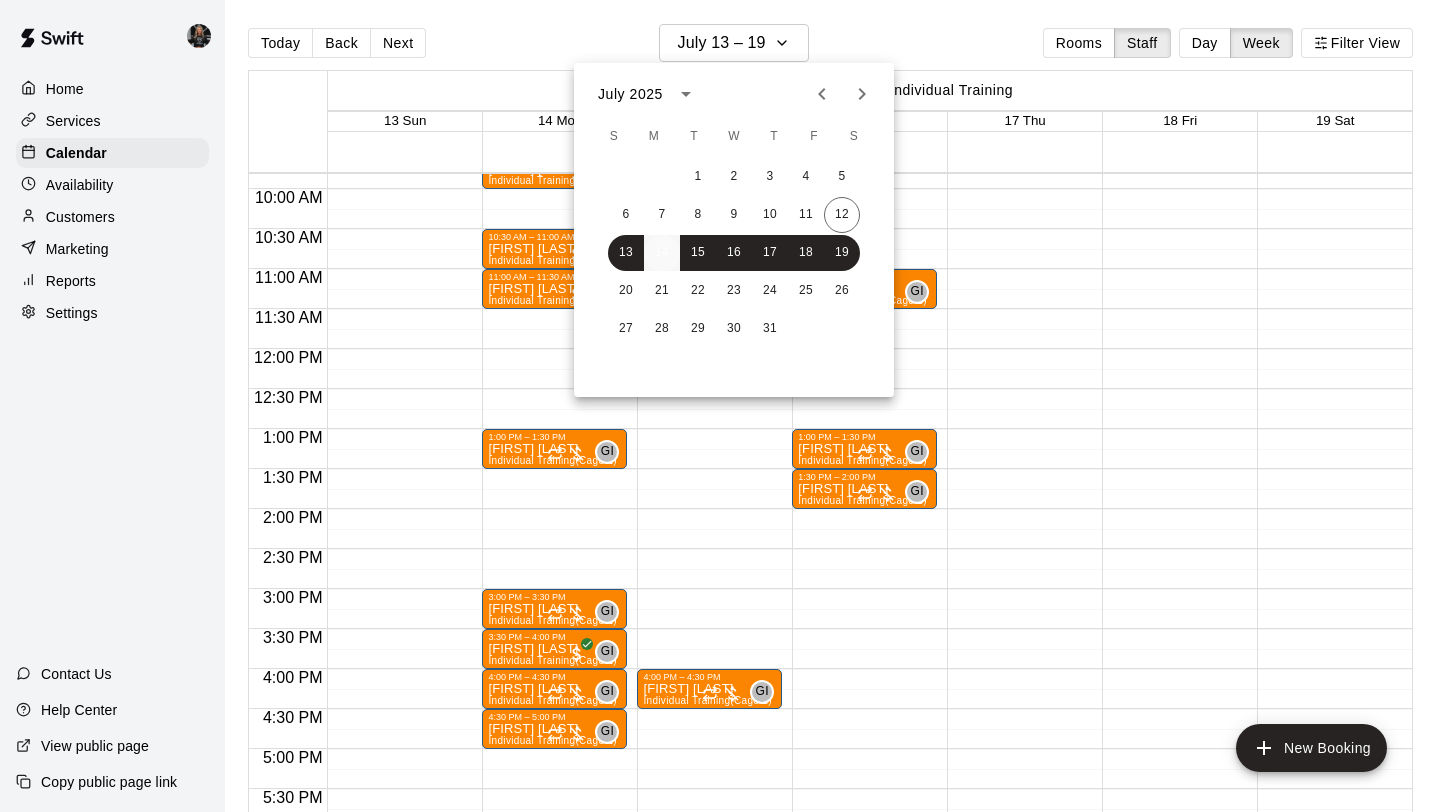 click on "14" at bounding box center [662, 253] 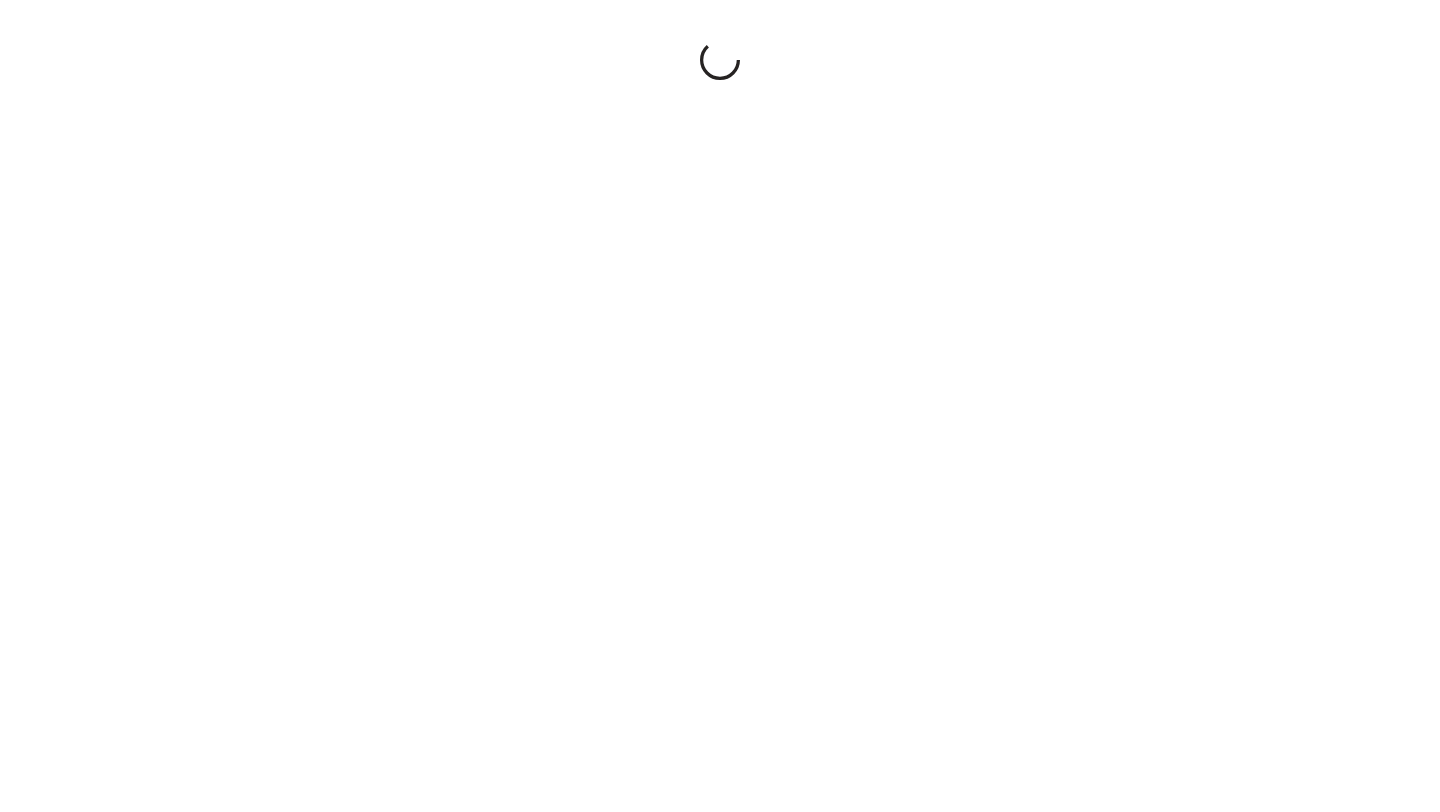 scroll, scrollTop: 0, scrollLeft: 0, axis: both 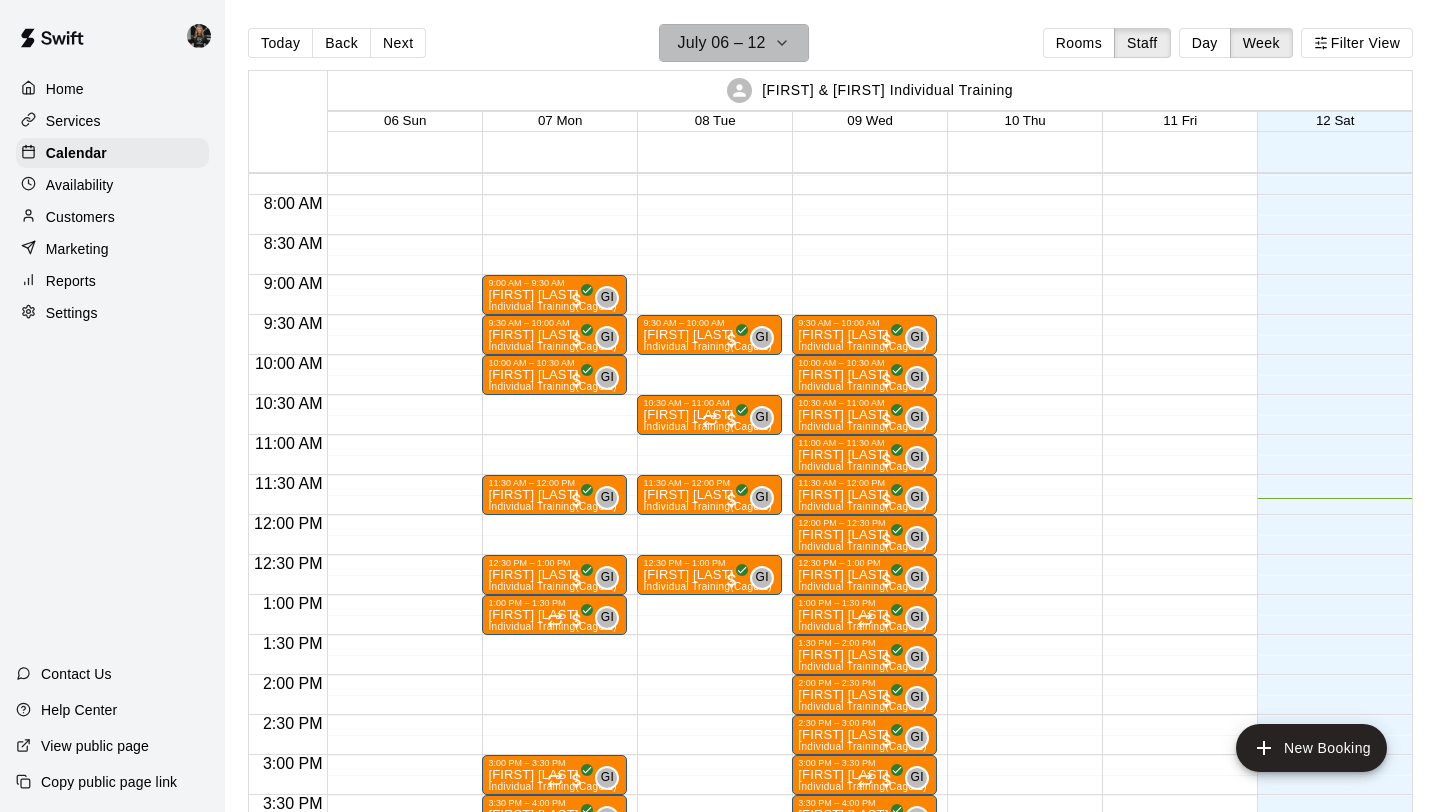 click on "July 06 – 12" at bounding box center (734, 43) 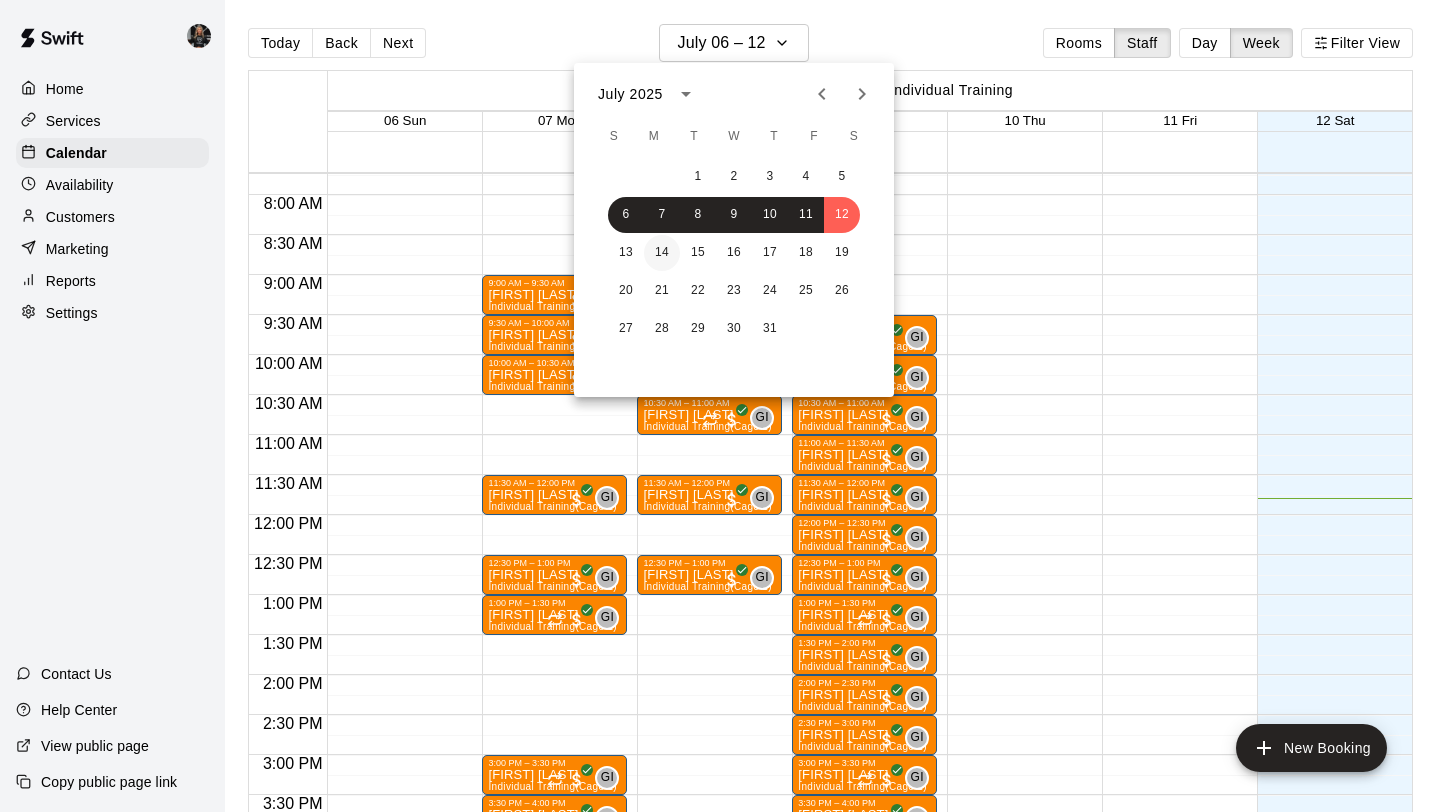 click on "14" at bounding box center (662, 253) 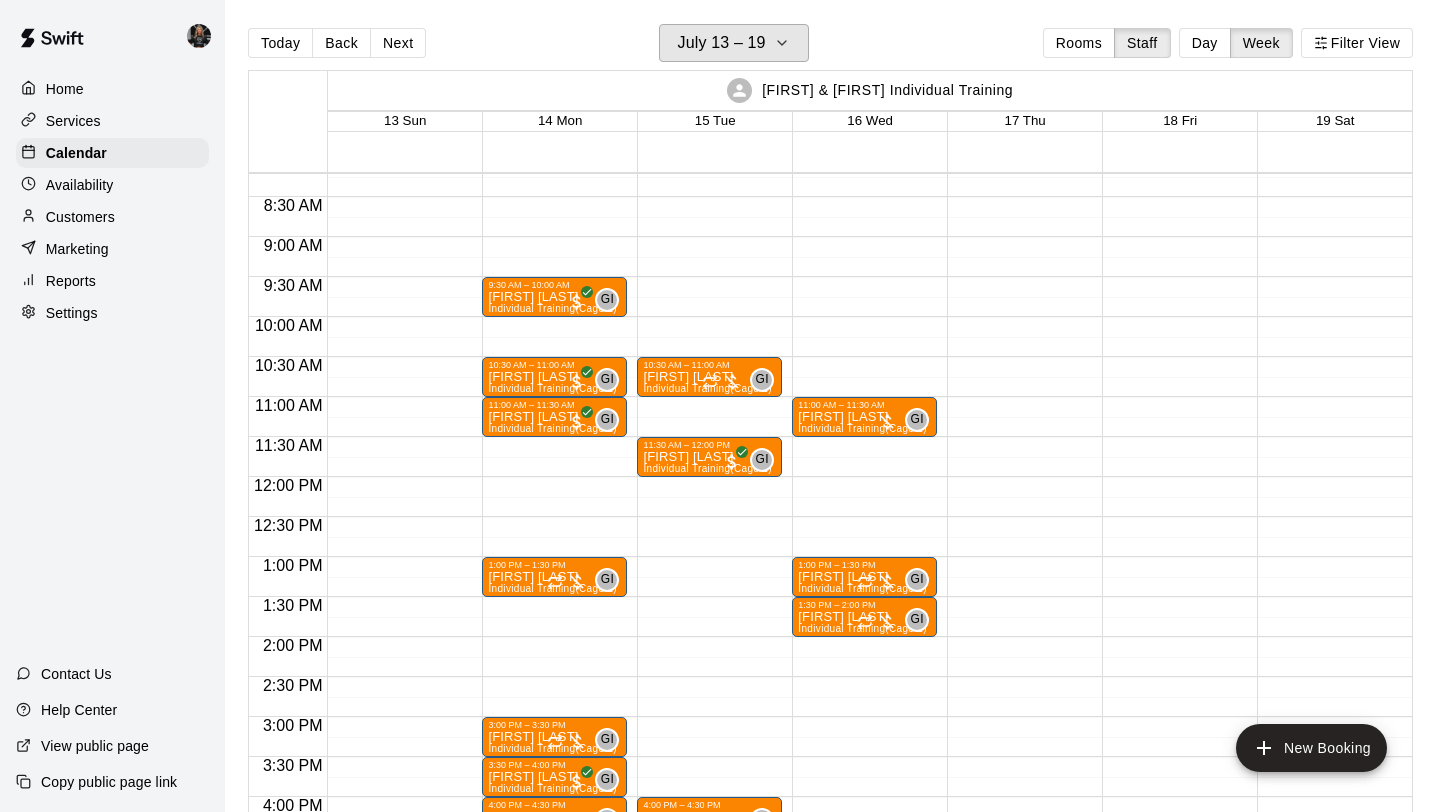 scroll, scrollTop: 654, scrollLeft: 0, axis: vertical 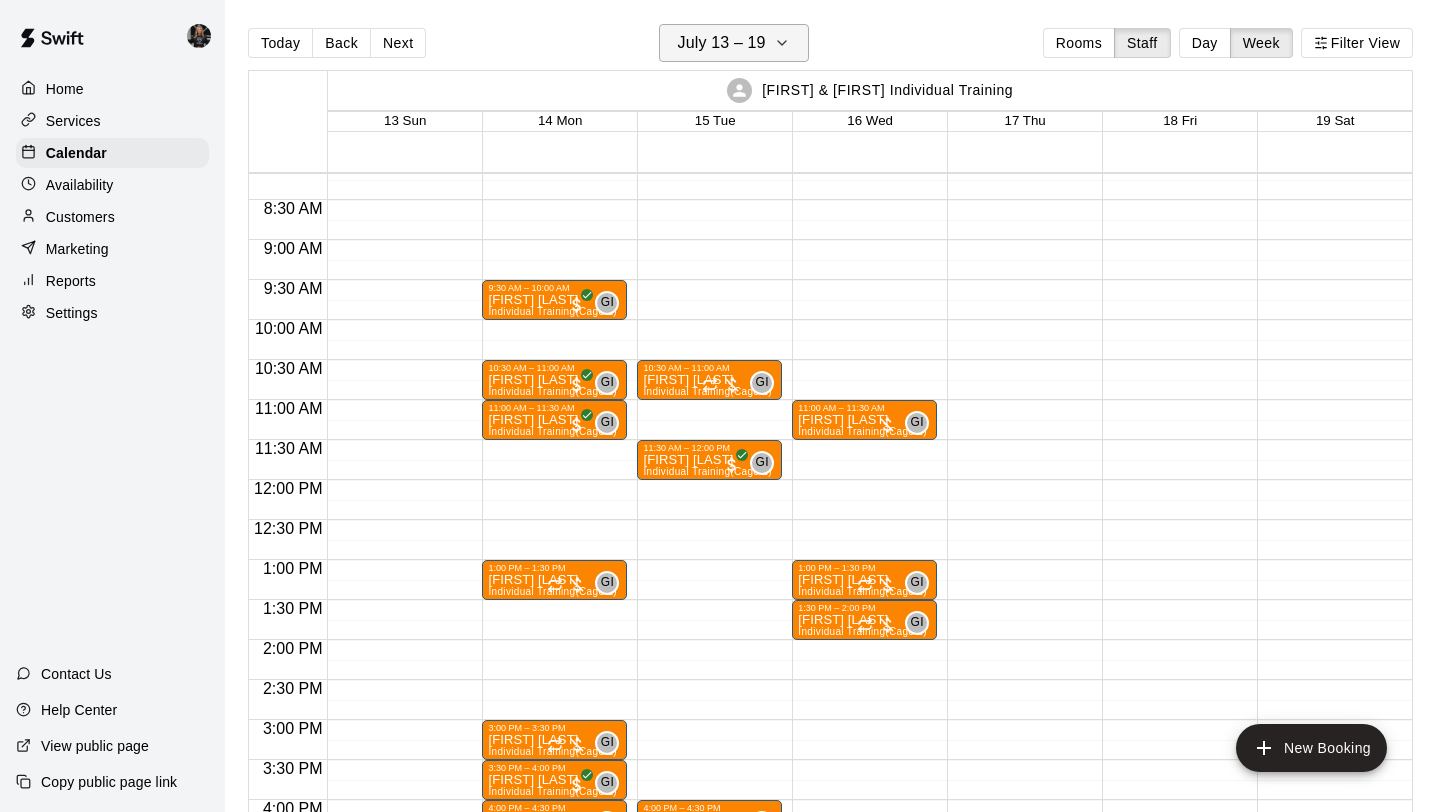 click on "July 13 – 19" at bounding box center [722, 43] 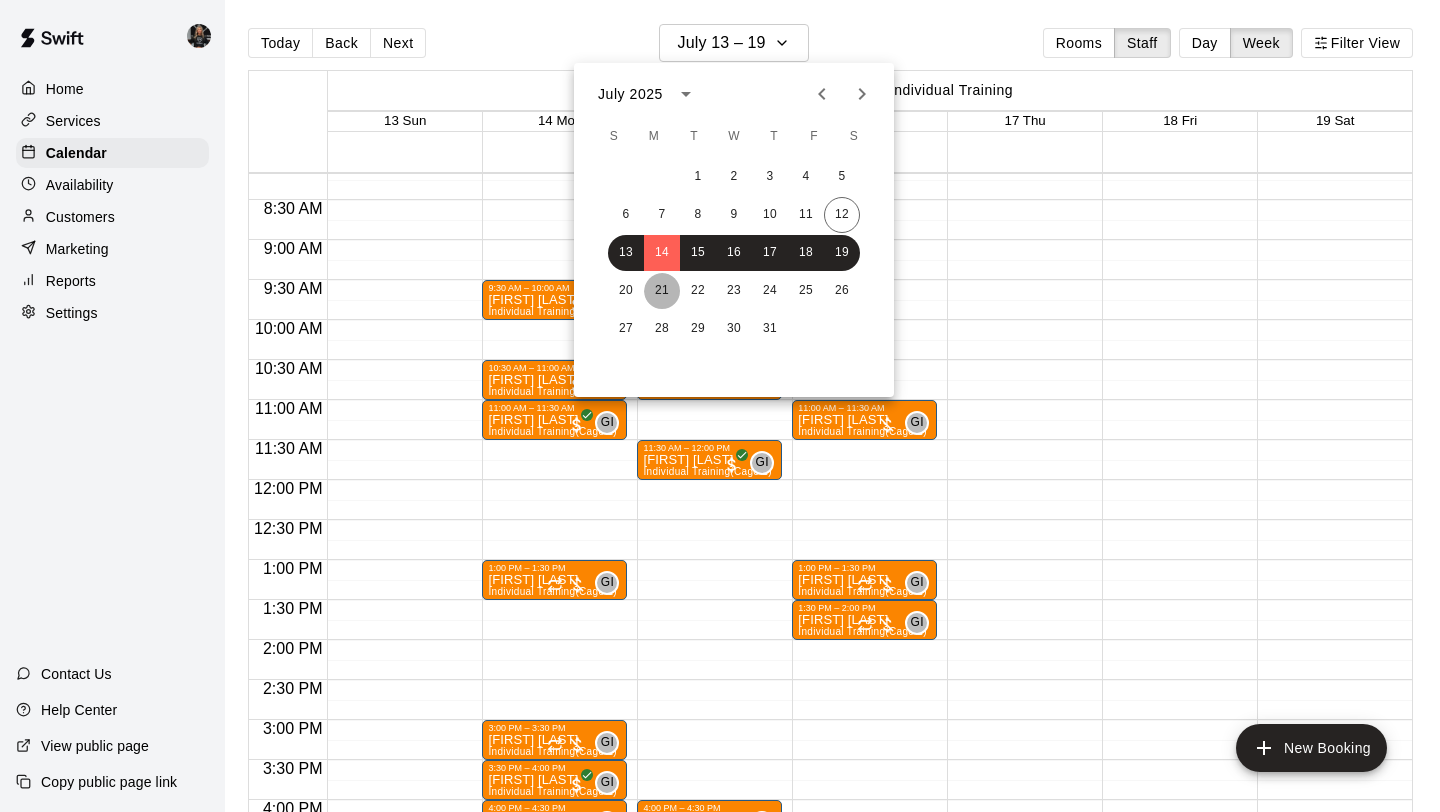 click on "21" at bounding box center (662, 291) 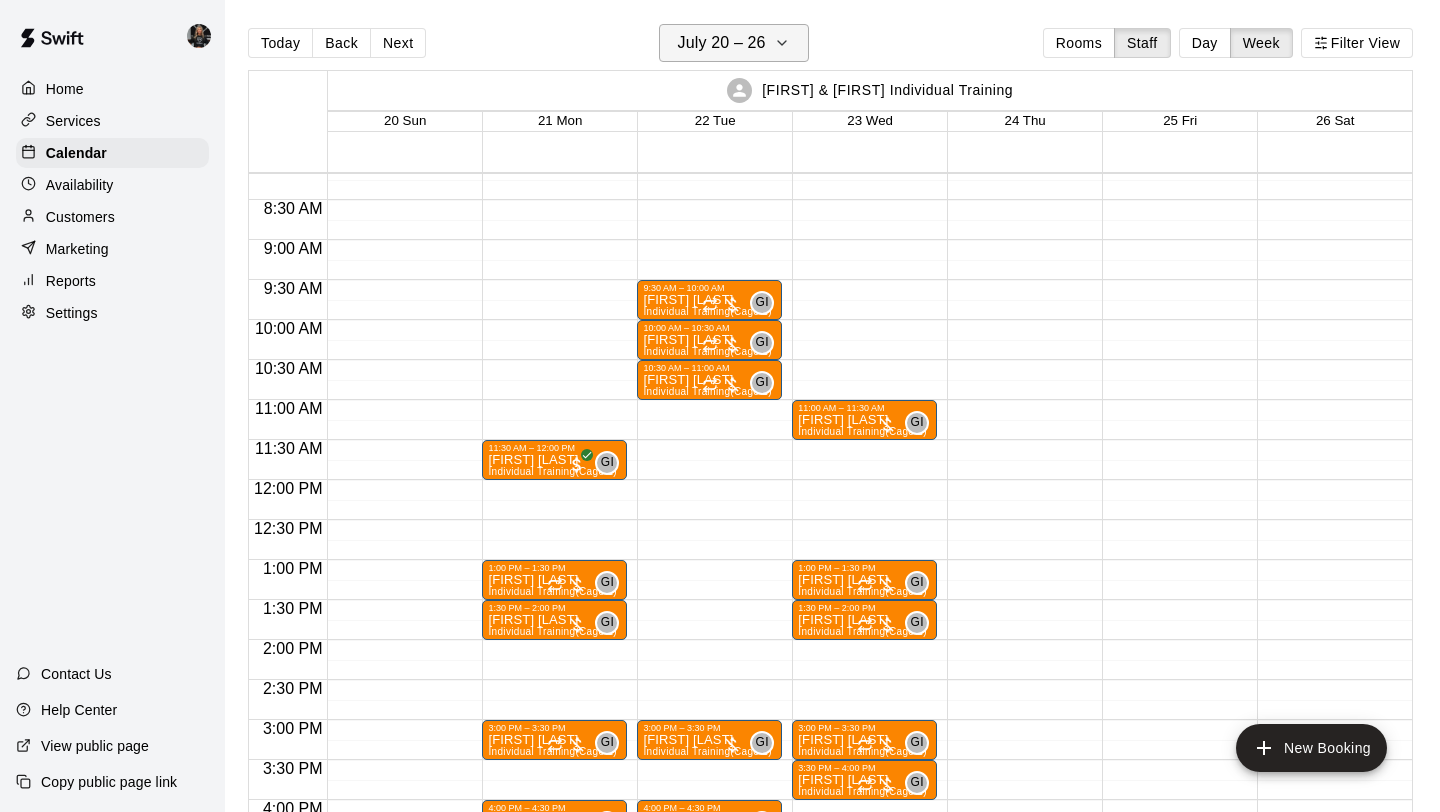 click on "July 20 – 26" at bounding box center [722, 43] 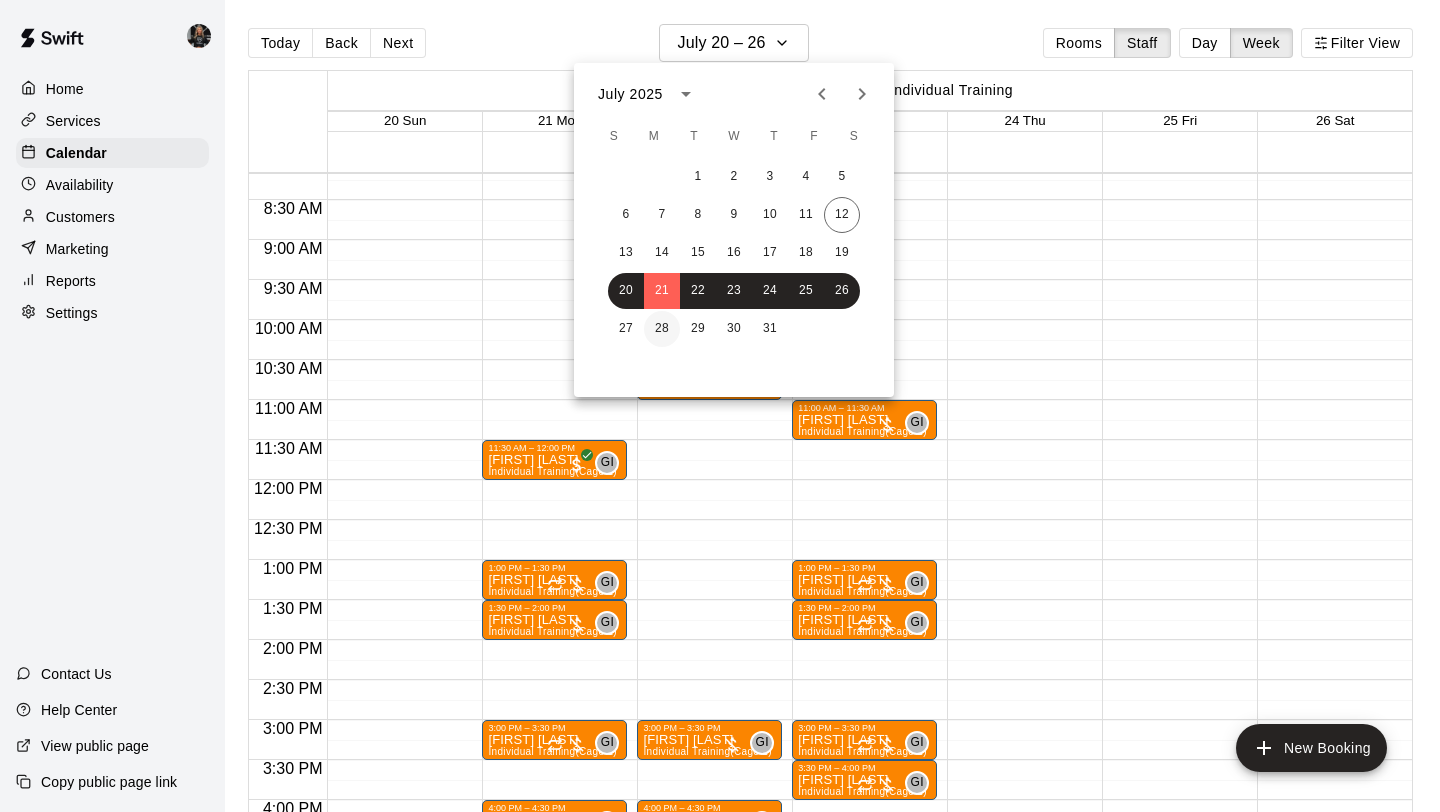 click on "28" at bounding box center [662, 329] 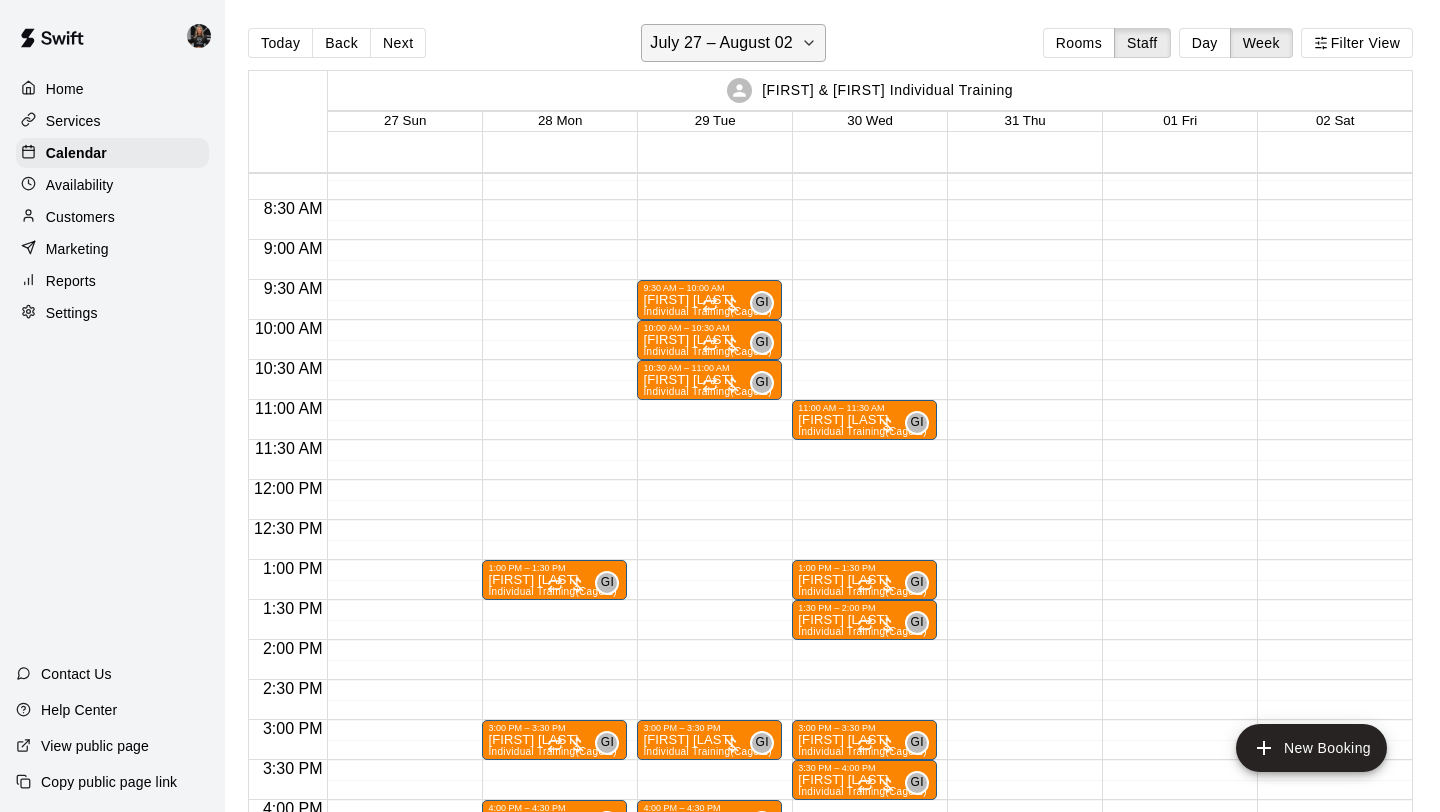 click on "July 27 – August 02" at bounding box center [721, 43] 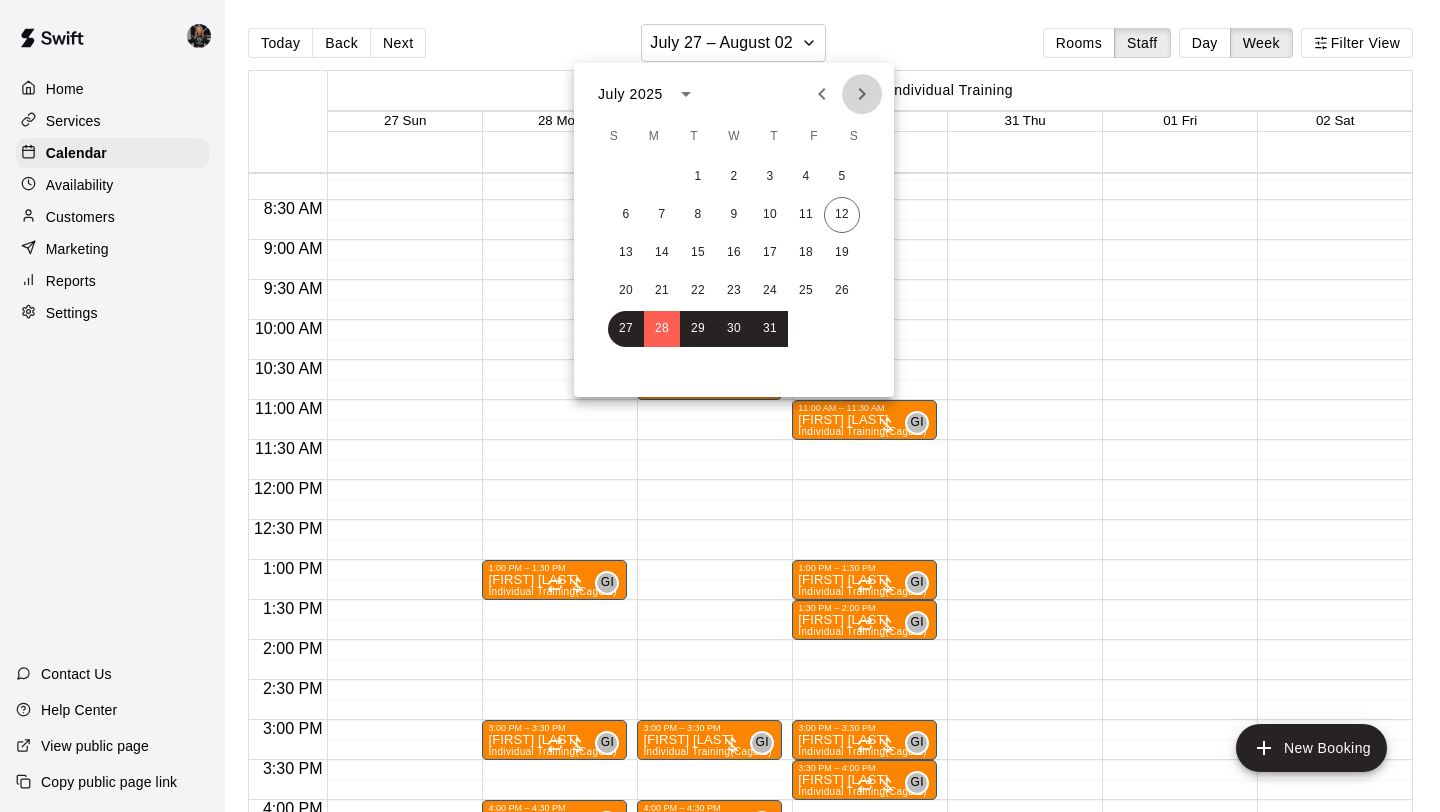click 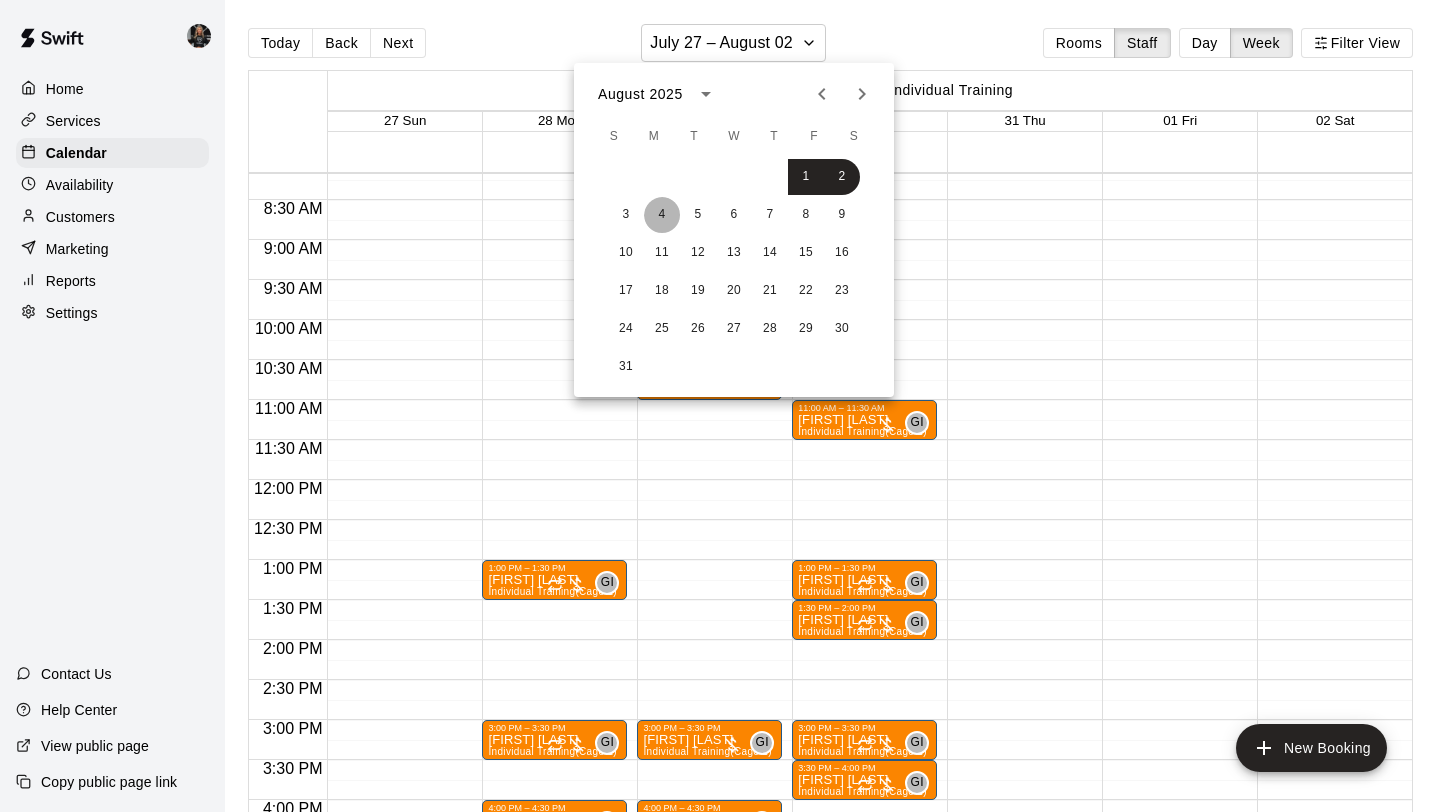click on "4" at bounding box center (662, 215) 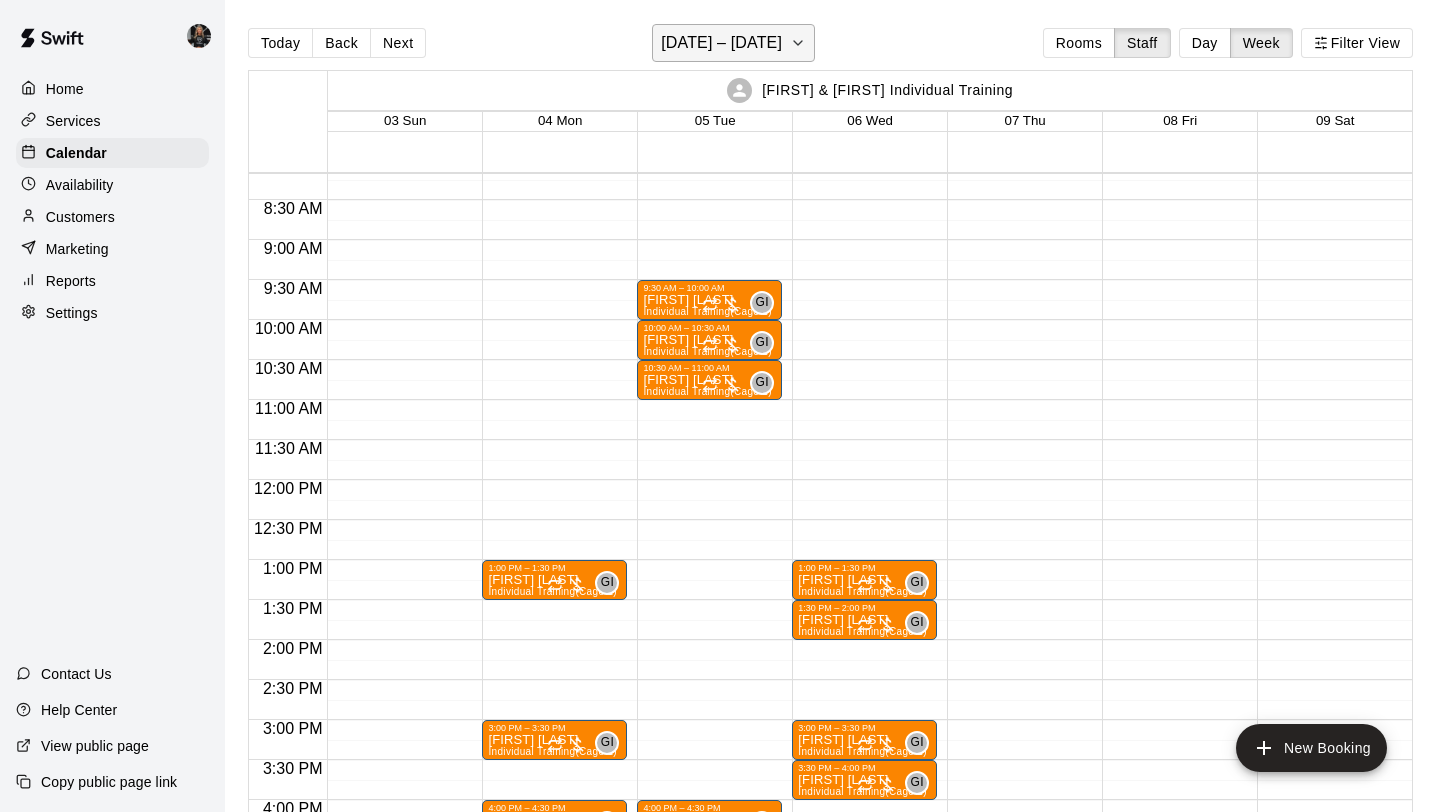 click on "August 03 – 09" at bounding box center (721, 43) 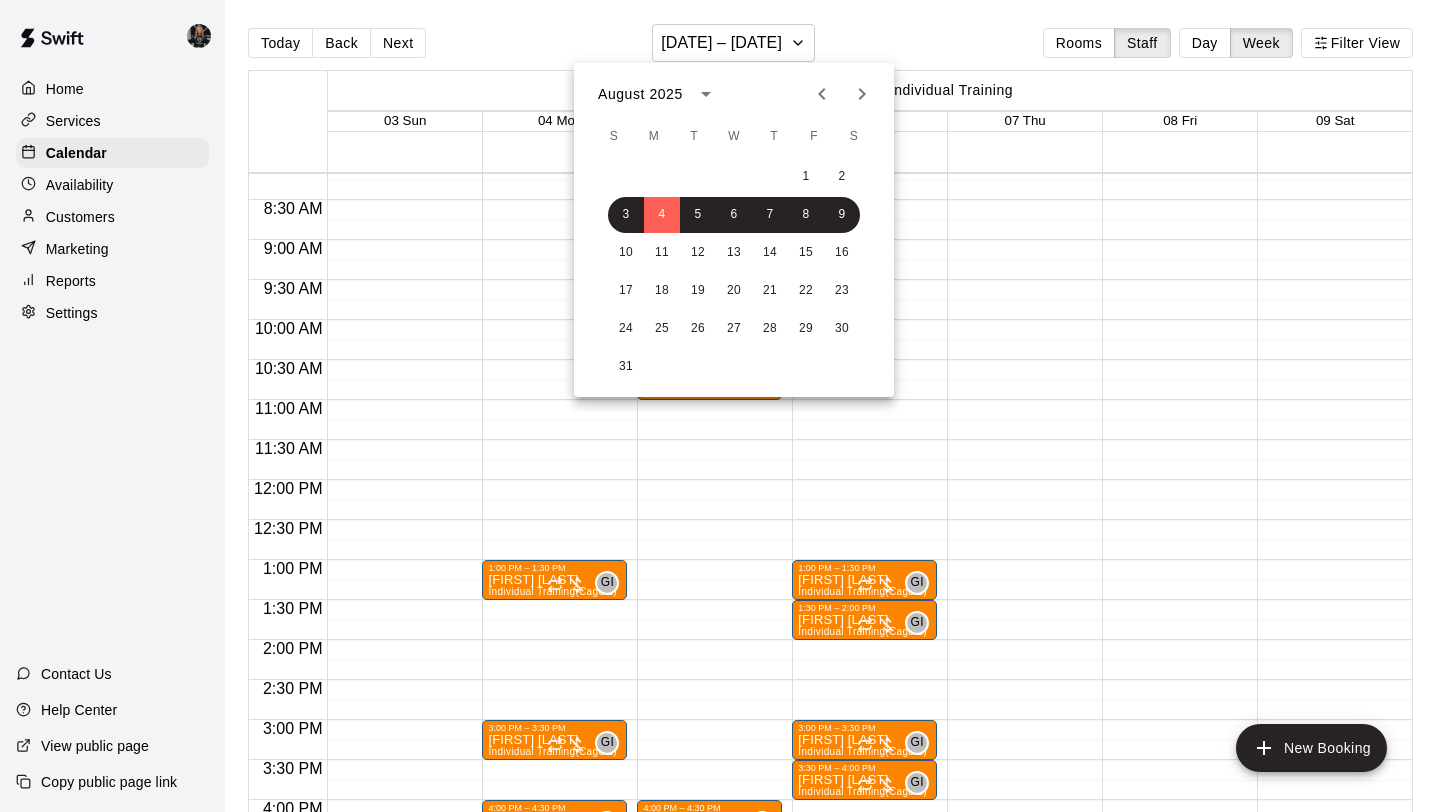 click 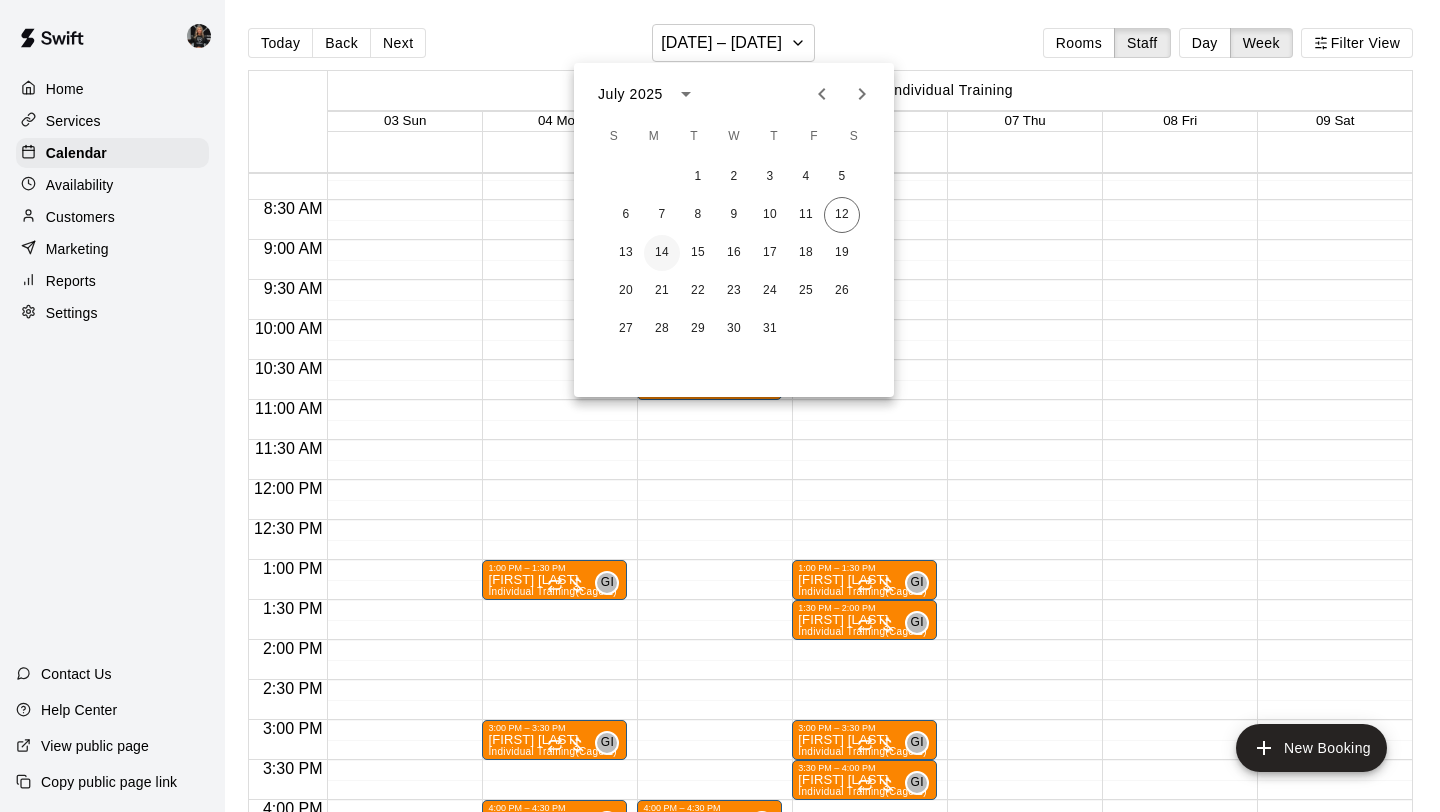 click on "14" at bounding box center [662, 253] 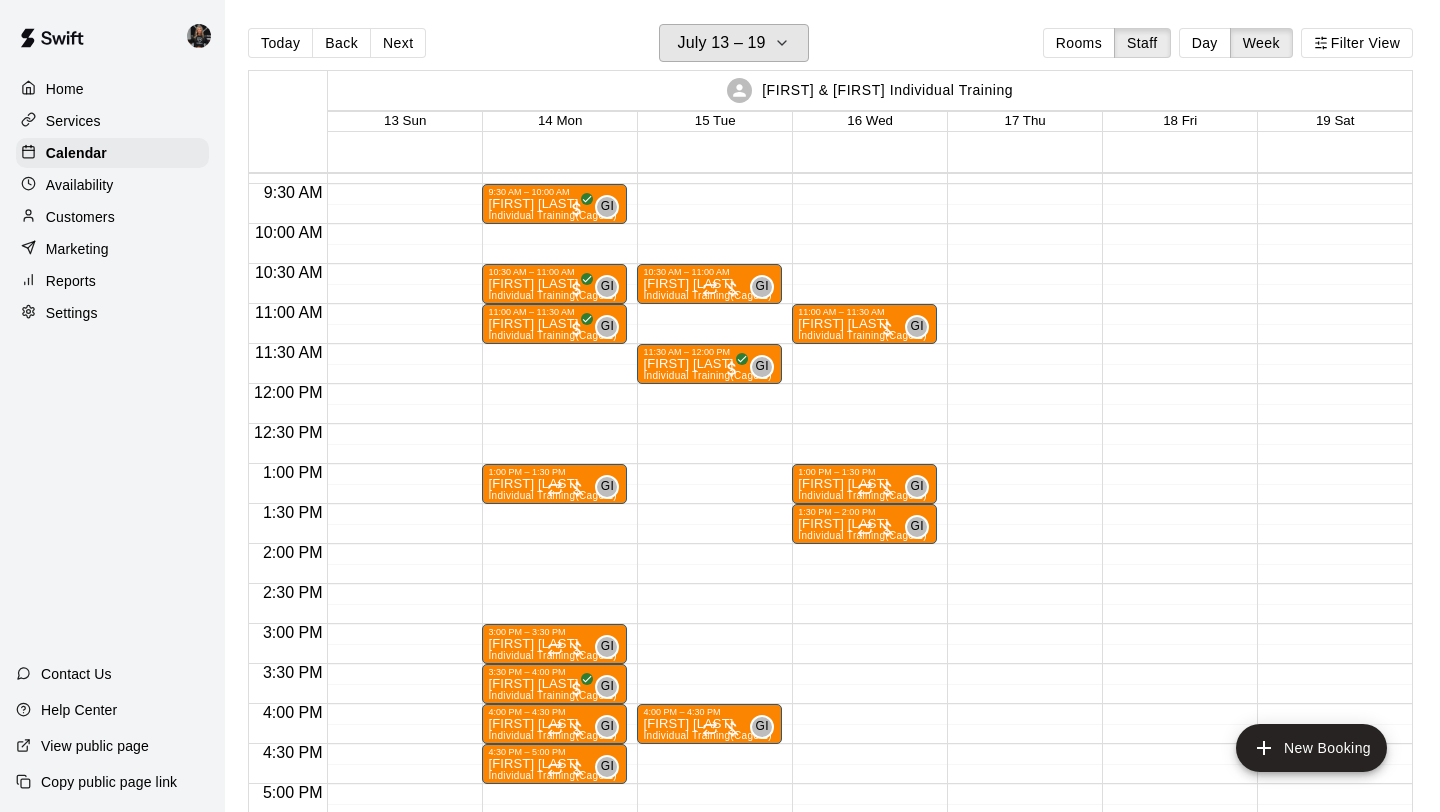 scroll, scrollTop: 744, scrollLeft: 0, axis: vertical 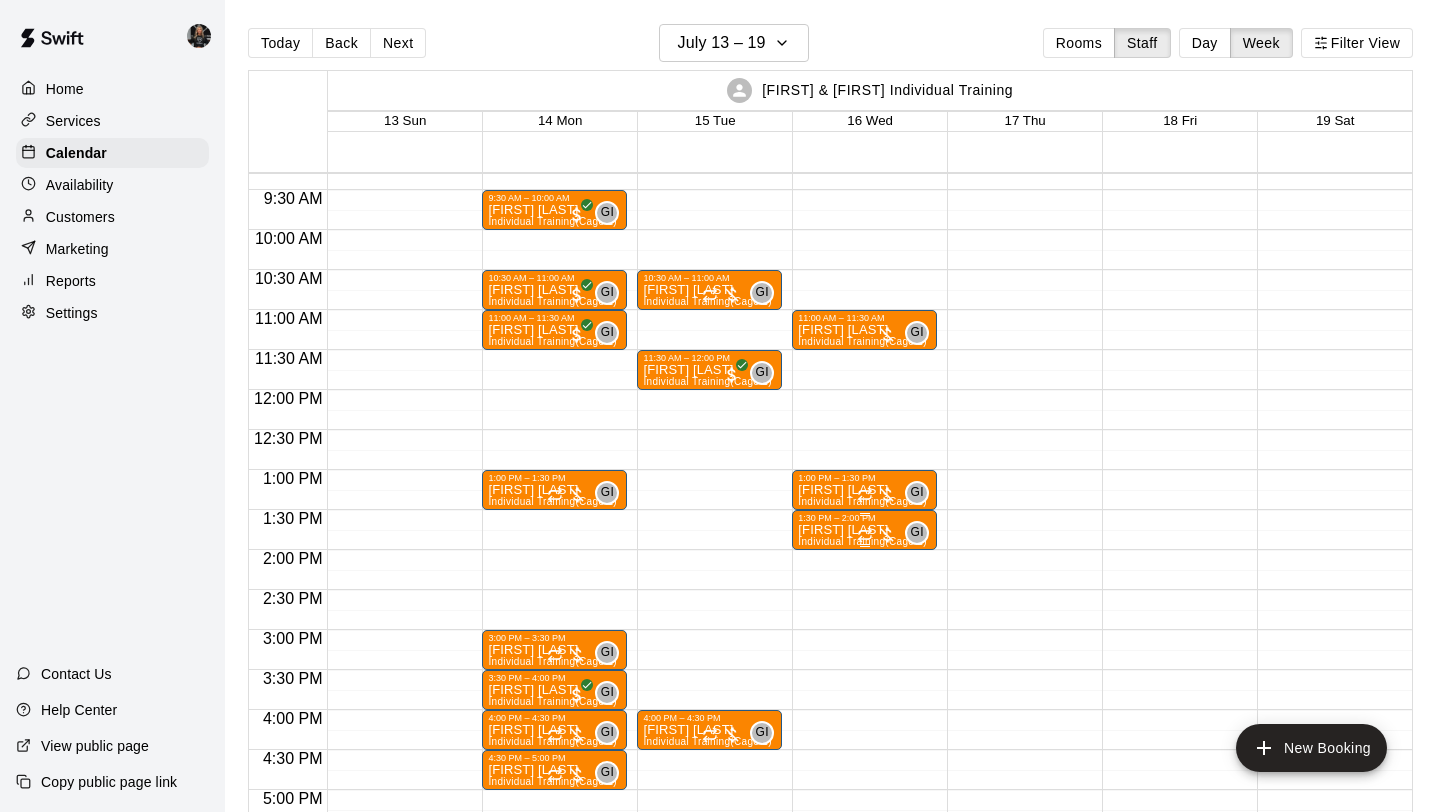 click on "[FIRST] [LAST]" at bounding box center [862, 530] 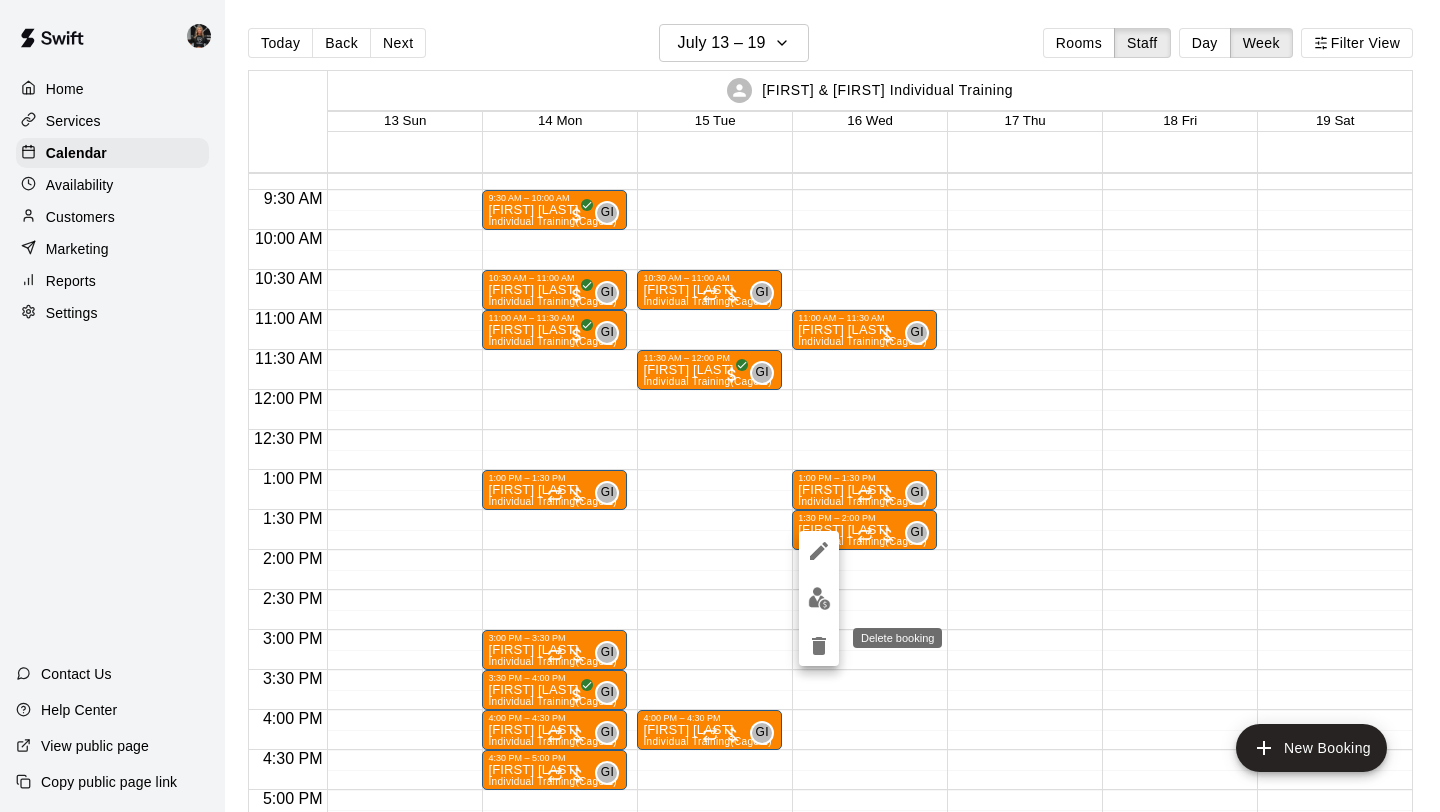 click 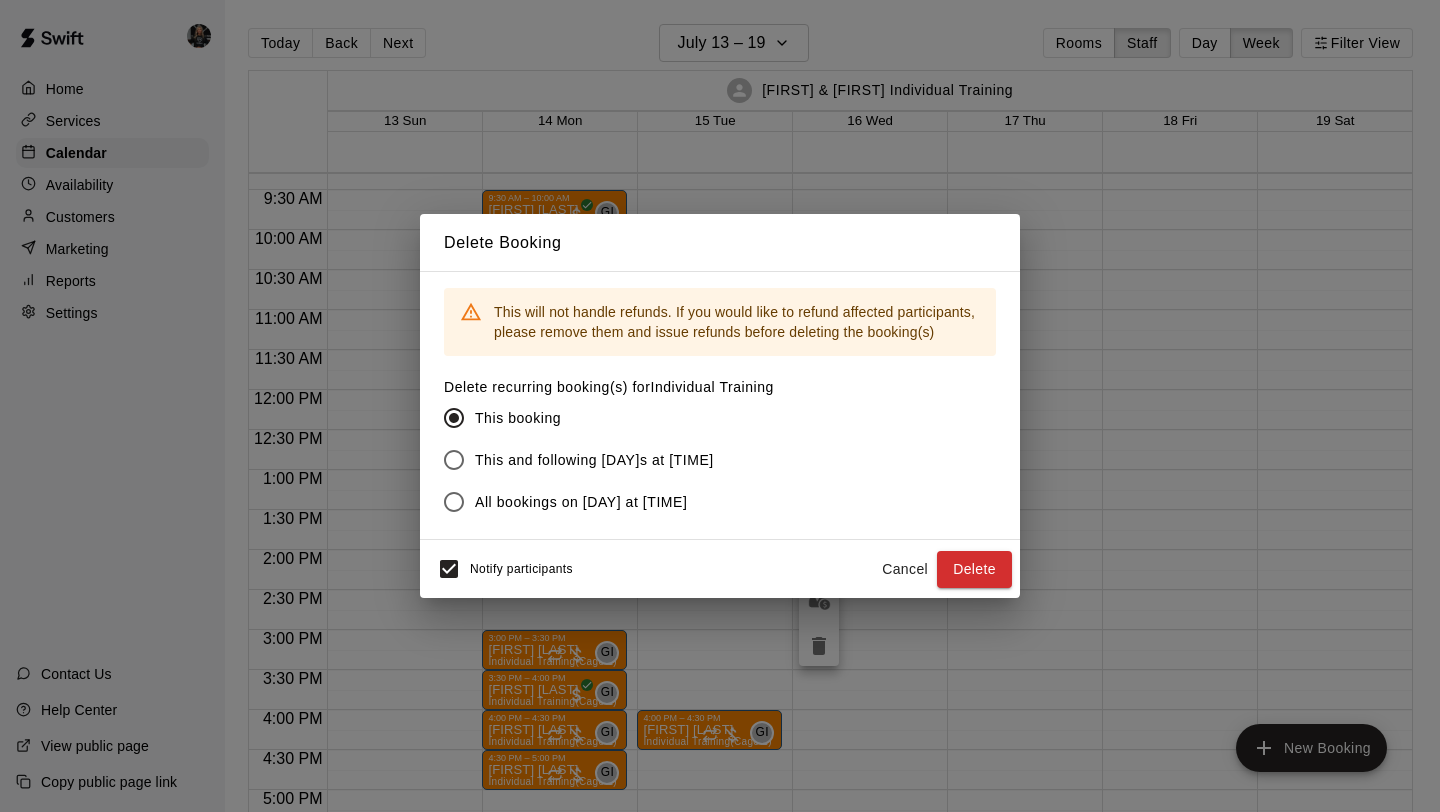 click on "All bookings   on Wednesdays at 1:30 PM" at bounding box center [581, 502] 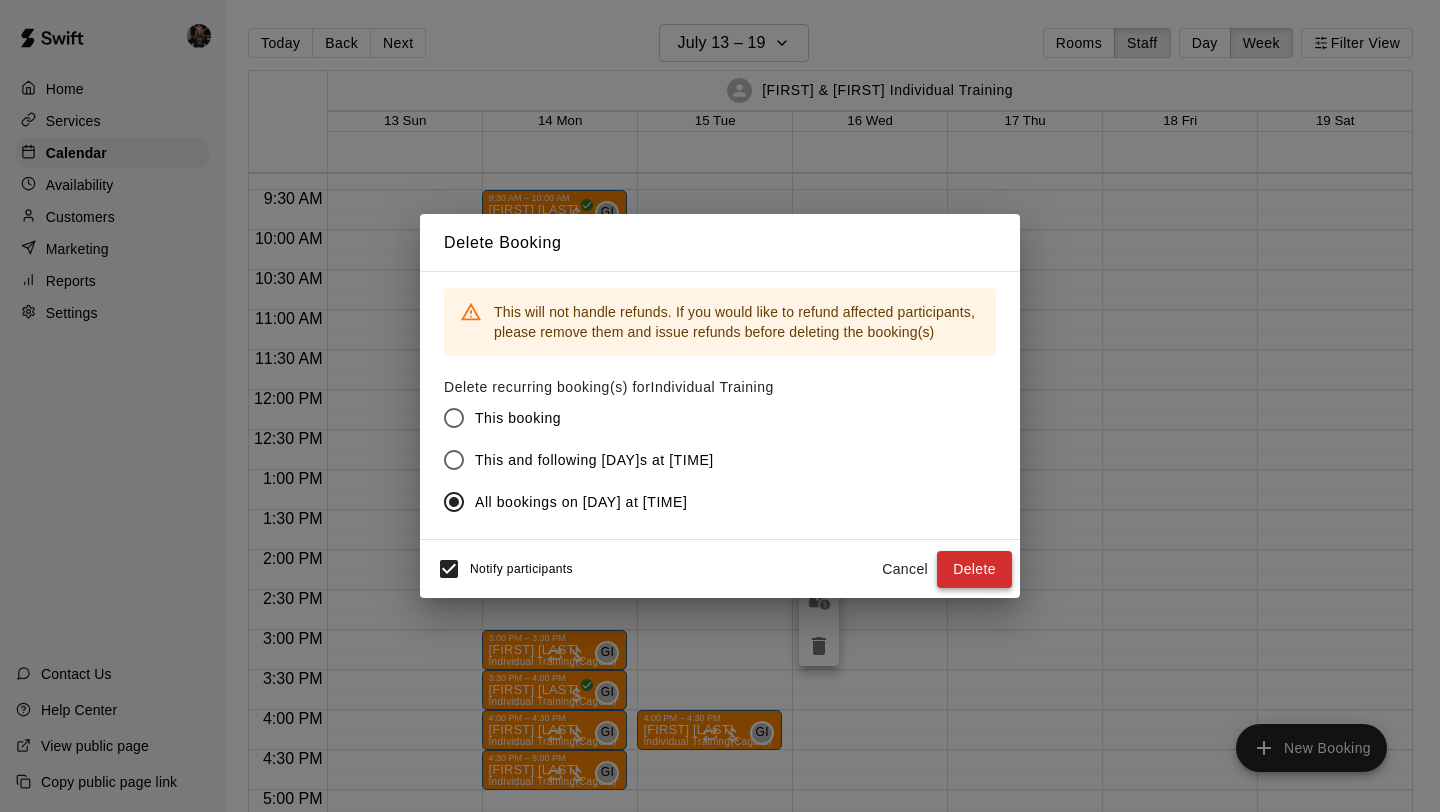 click on "Delete" at bounding box center [974, 569] 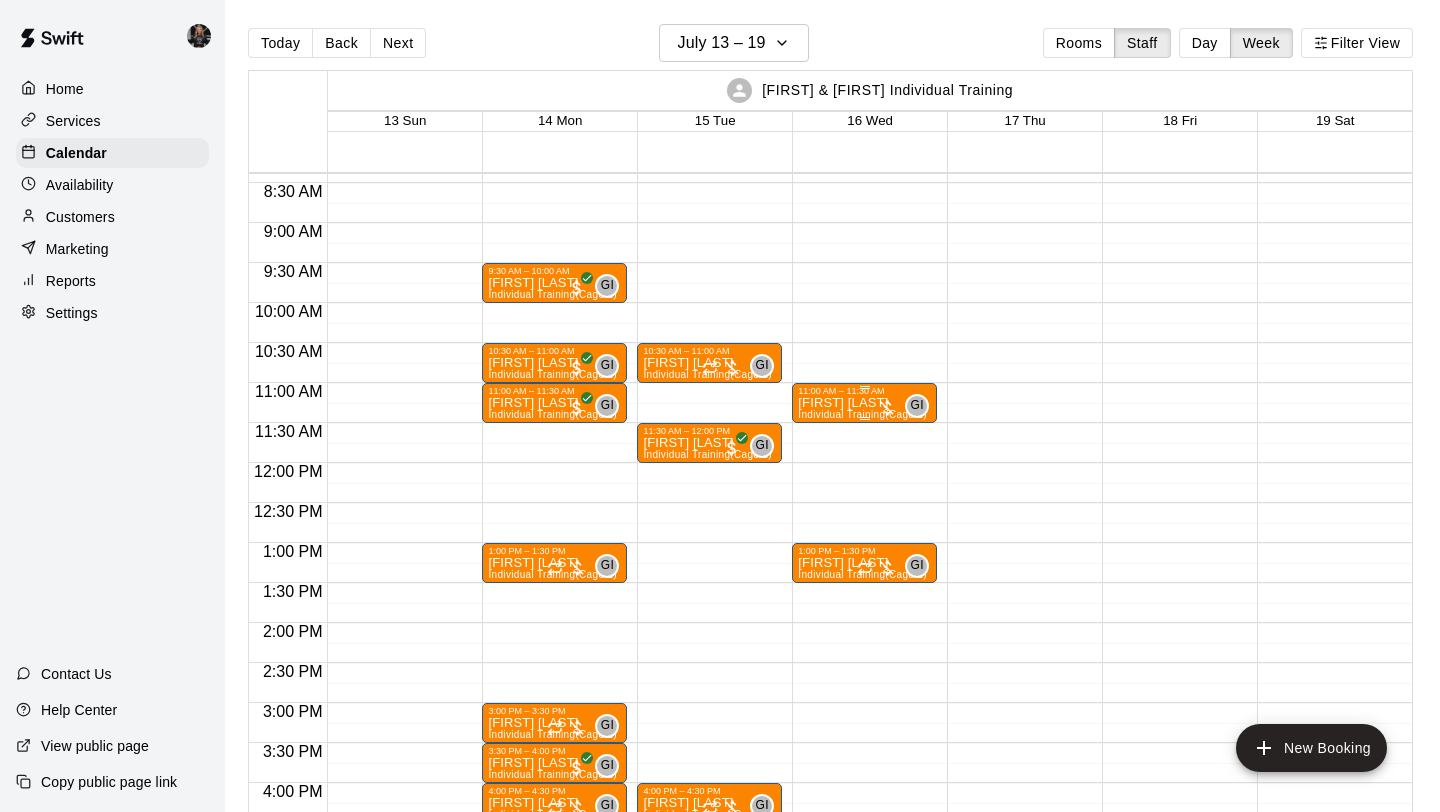 scroll, scrollTop: 662, scrollLeft: 0, axis: vertical 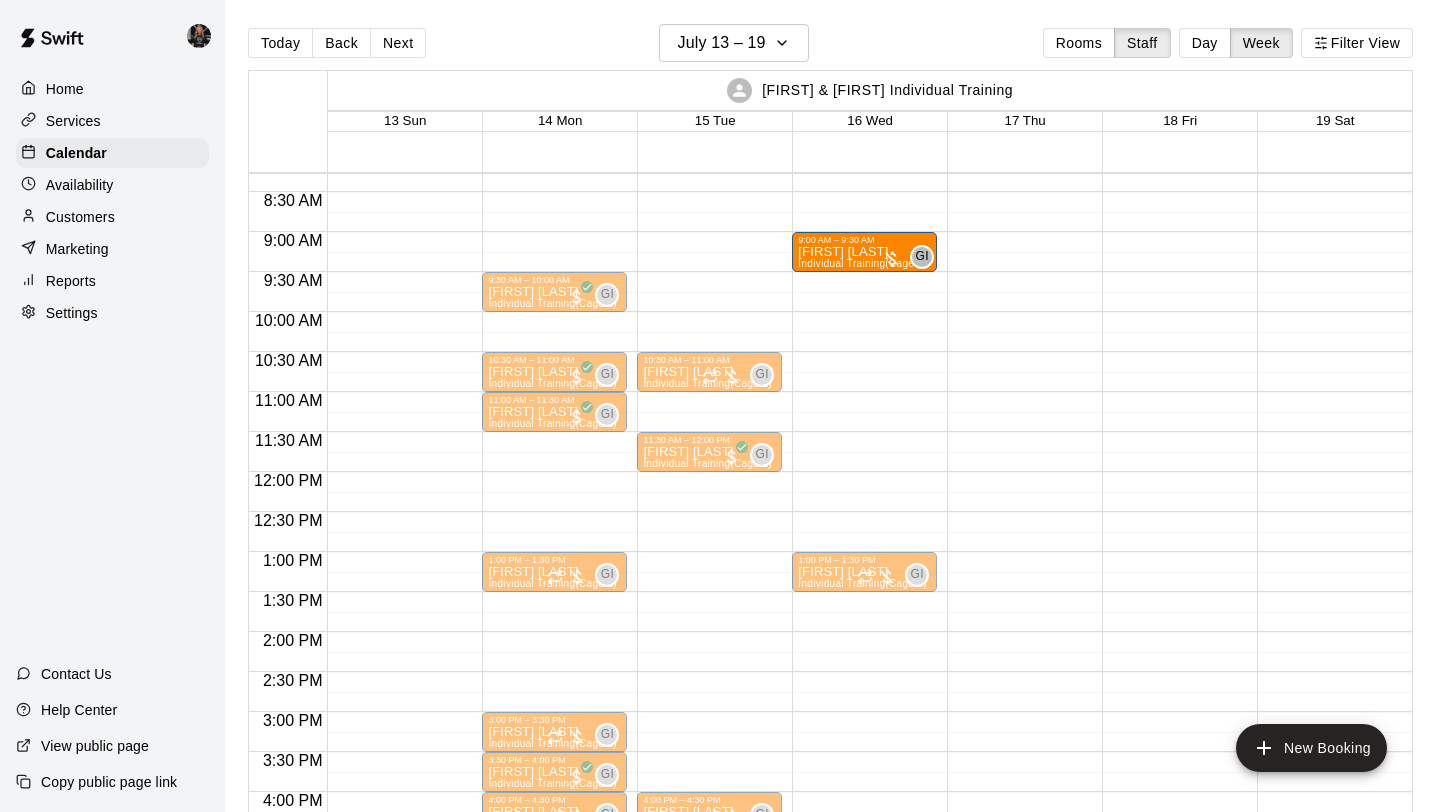 drag, startPoint x: 837, startPoint y: 412, endPoint x: 843, endPoint y: 264, distance: 148.12157 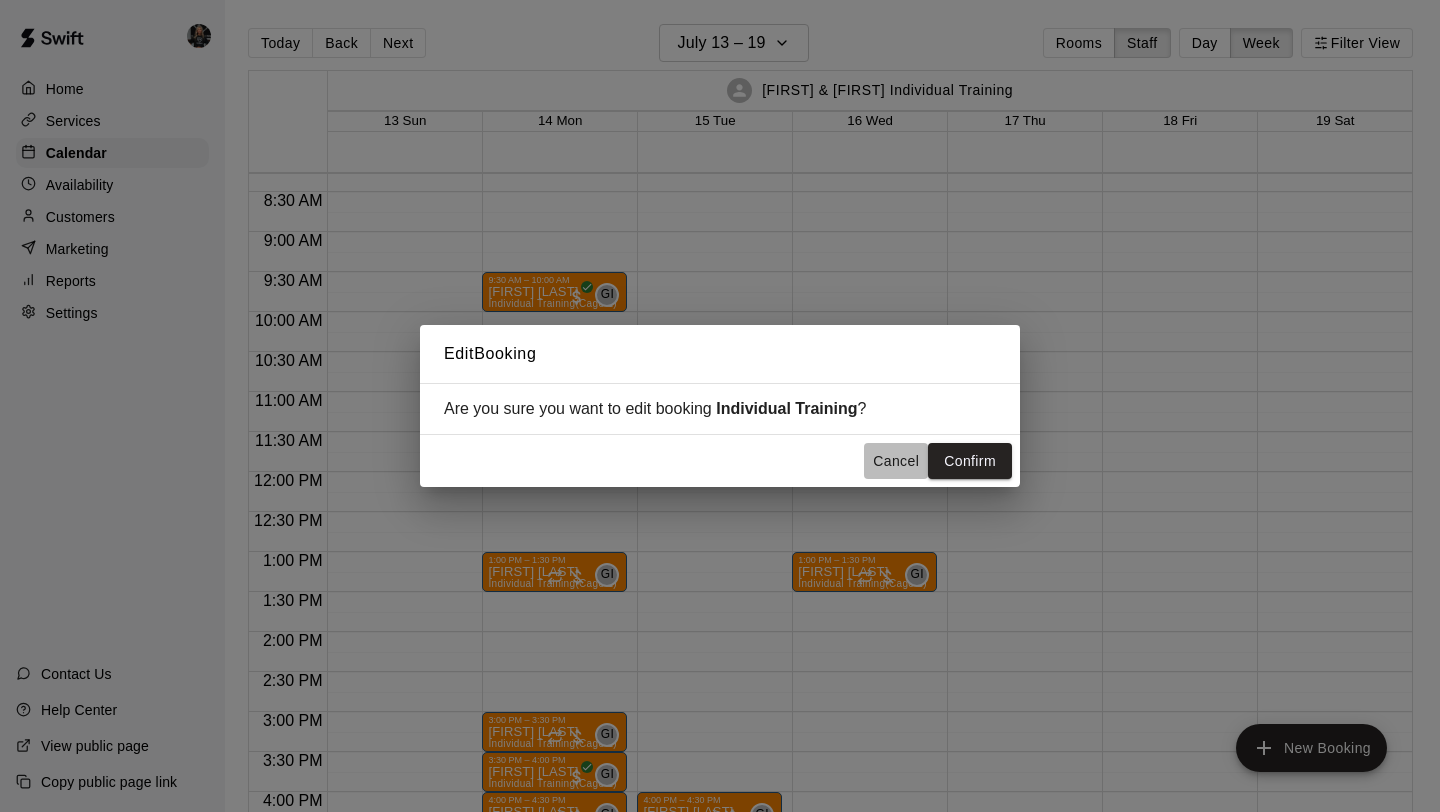 click on "Cancel" at bounding box center (896, 461) 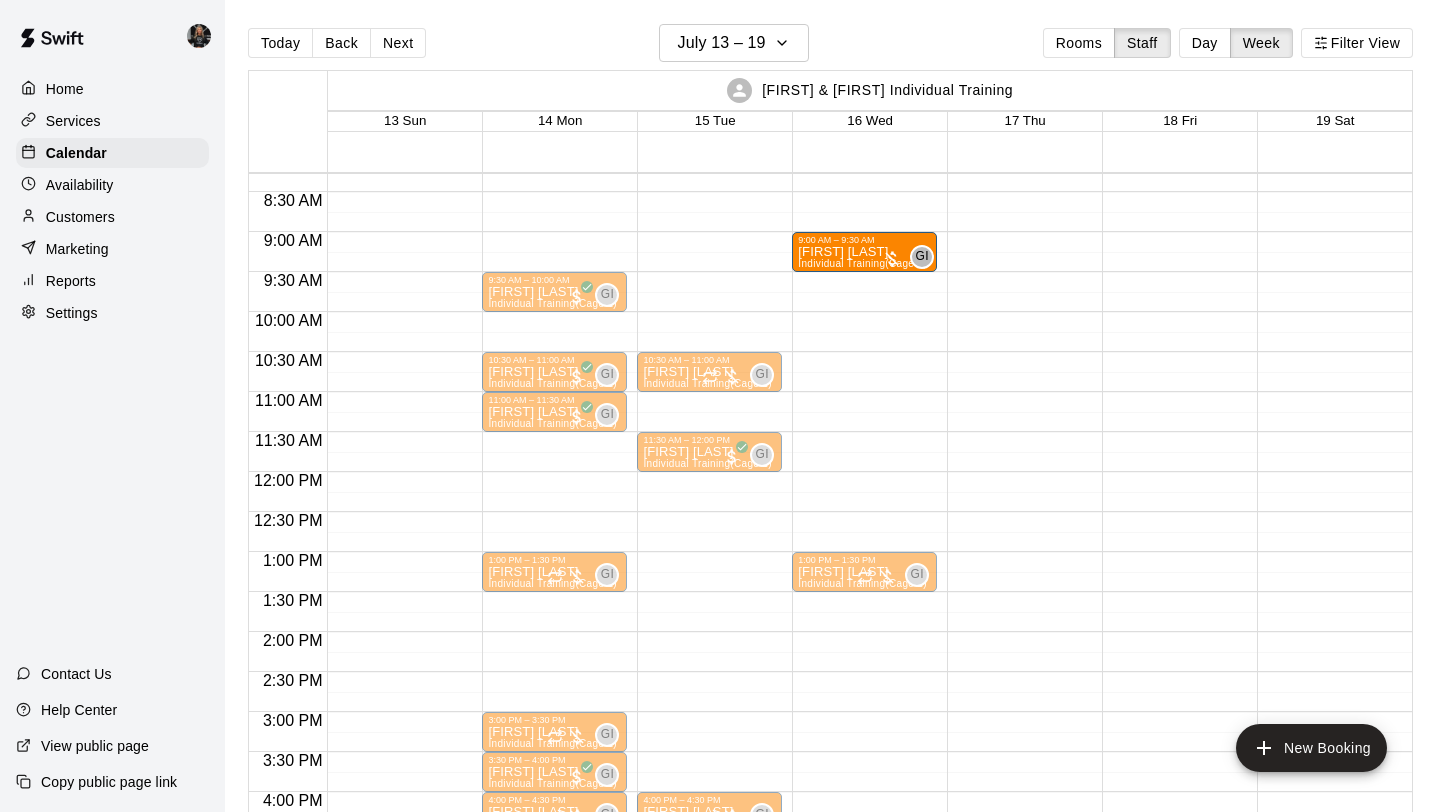 drag, startPoint x: 873, startPoint y: 410, endPoint x: 891, endPoint y: 266, distance: 145.12064 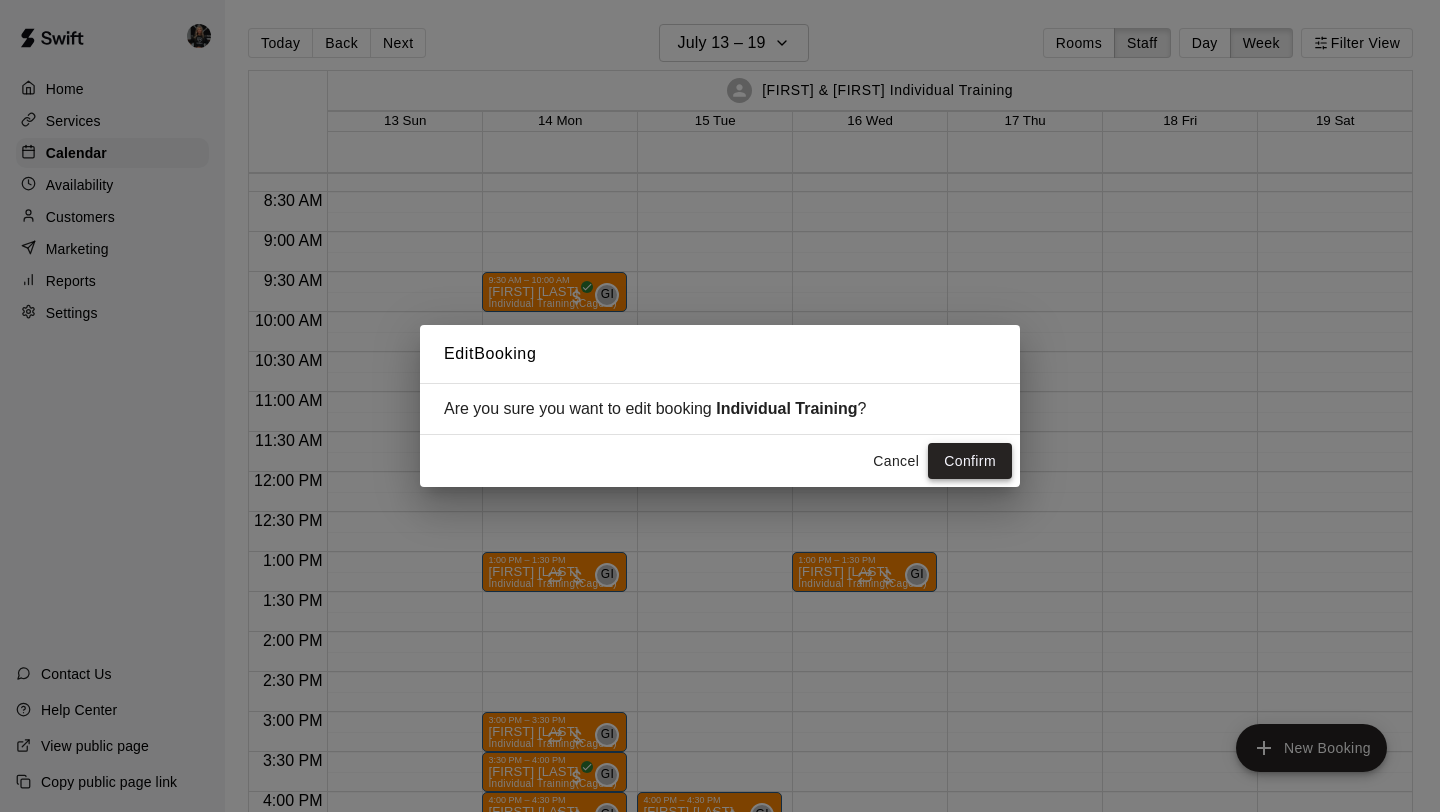 click on "Confirm" at bounding box center [970, 461] 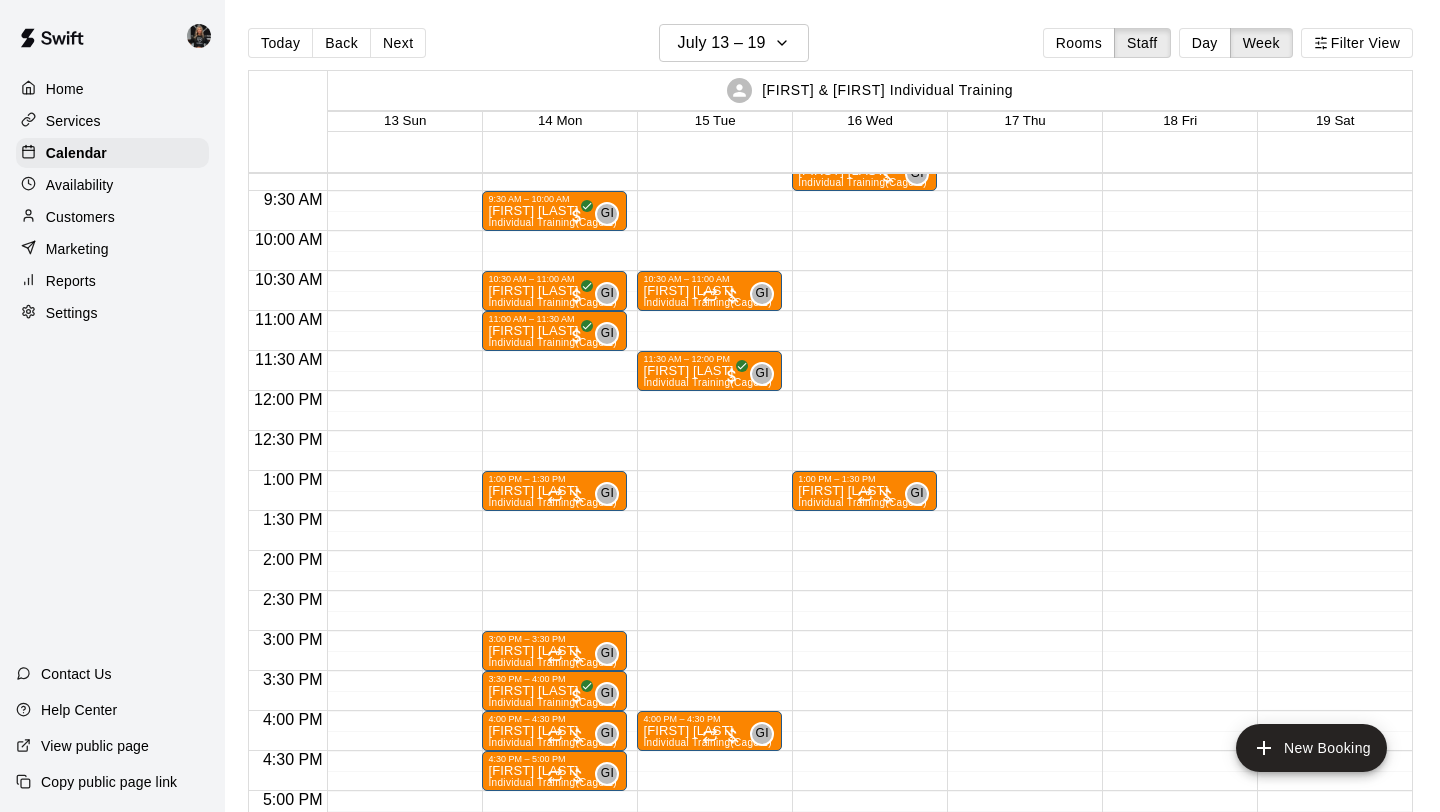 scroll, scrollTop: 745, scrollLeft: 0, axis: vertical 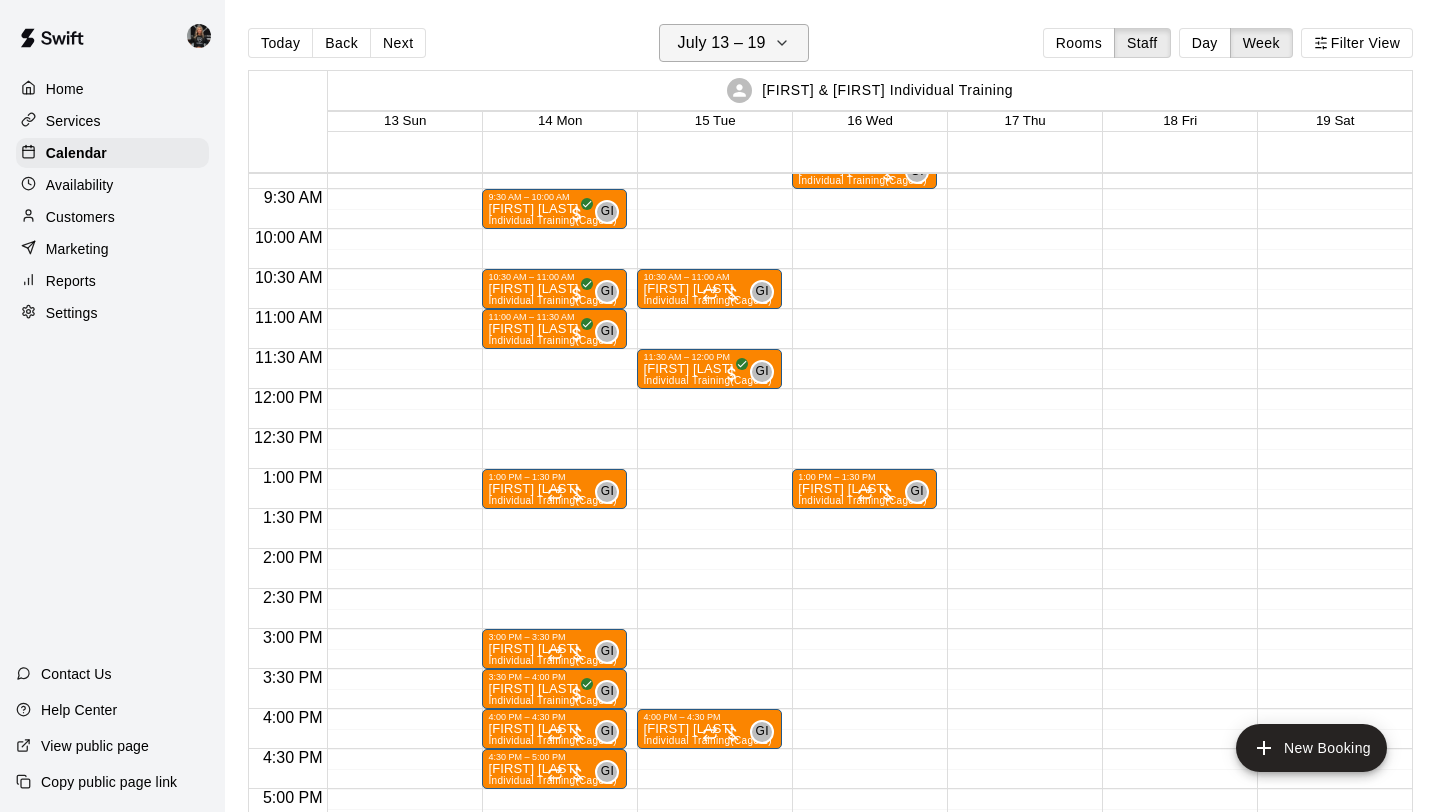 click 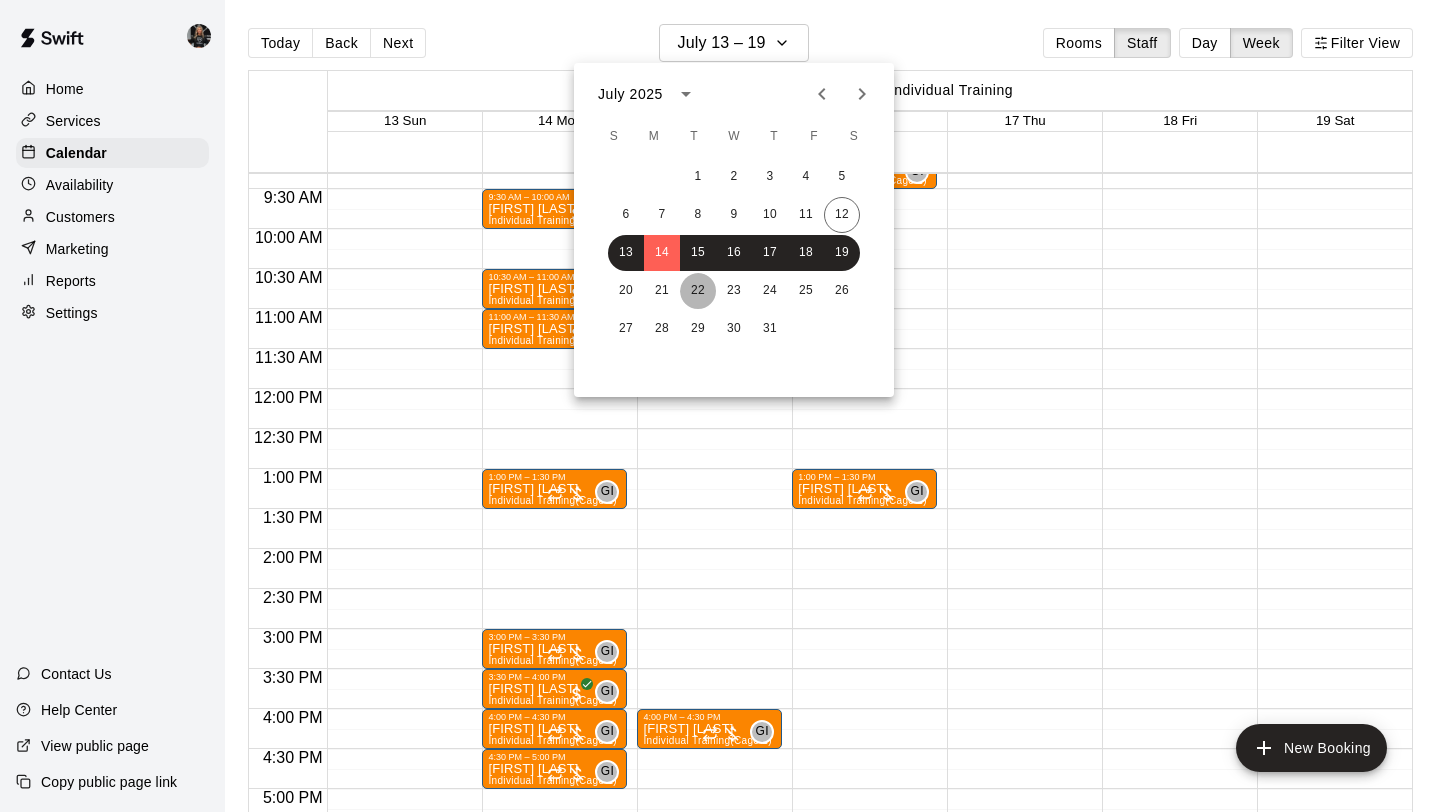 click on "22" at bounding box center [698, 291] 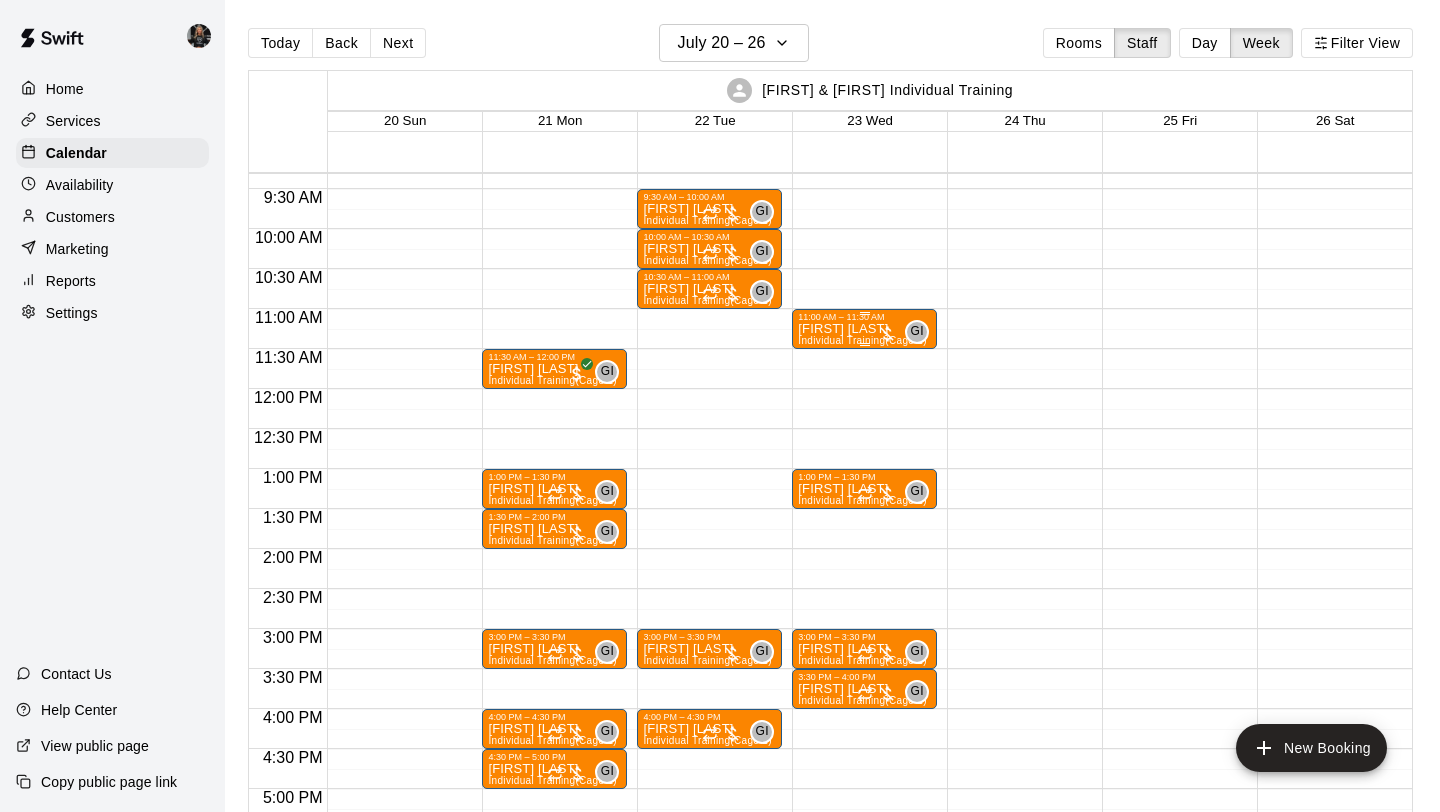 click on "Individual Training  (Cage 1)" at bounding box center [862, 340] 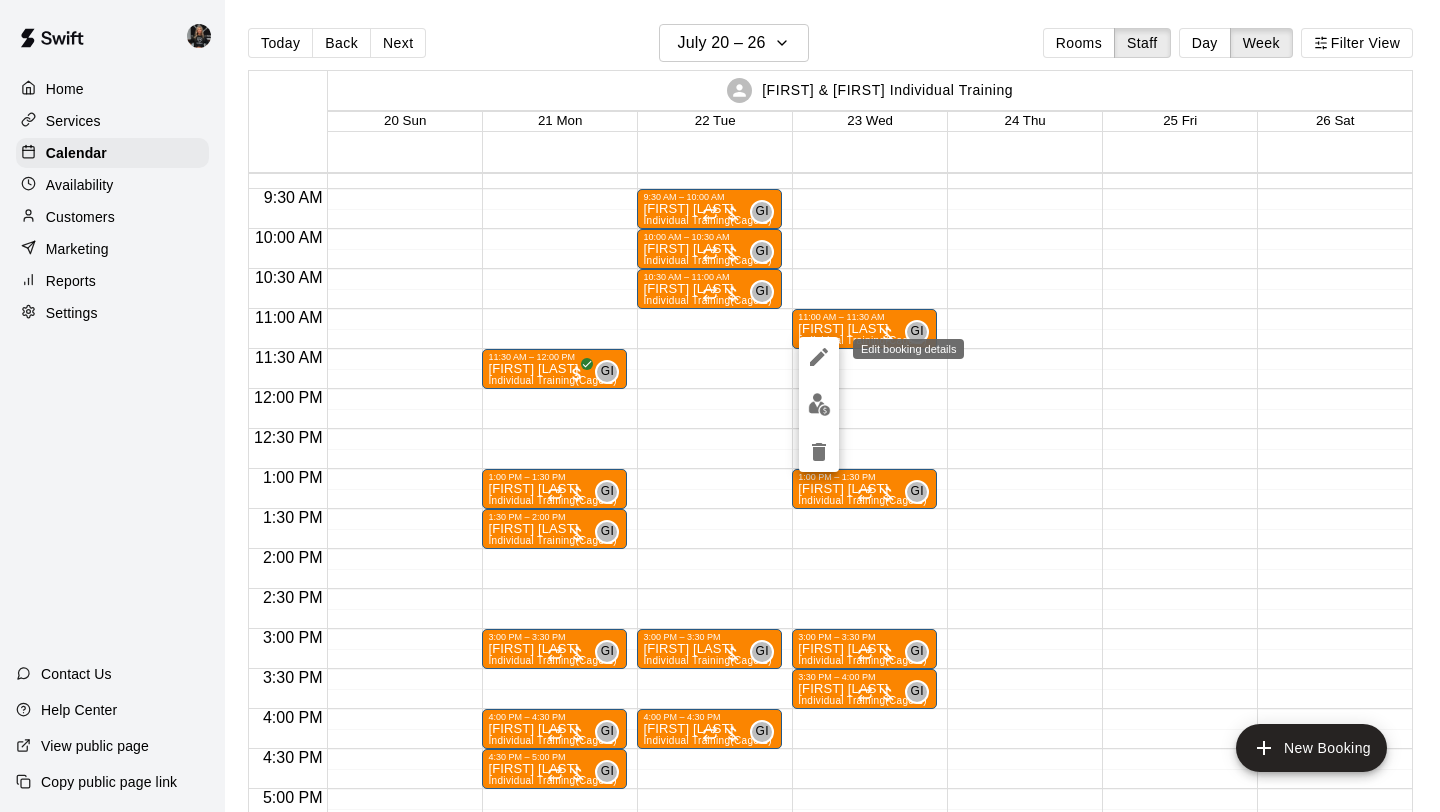 click 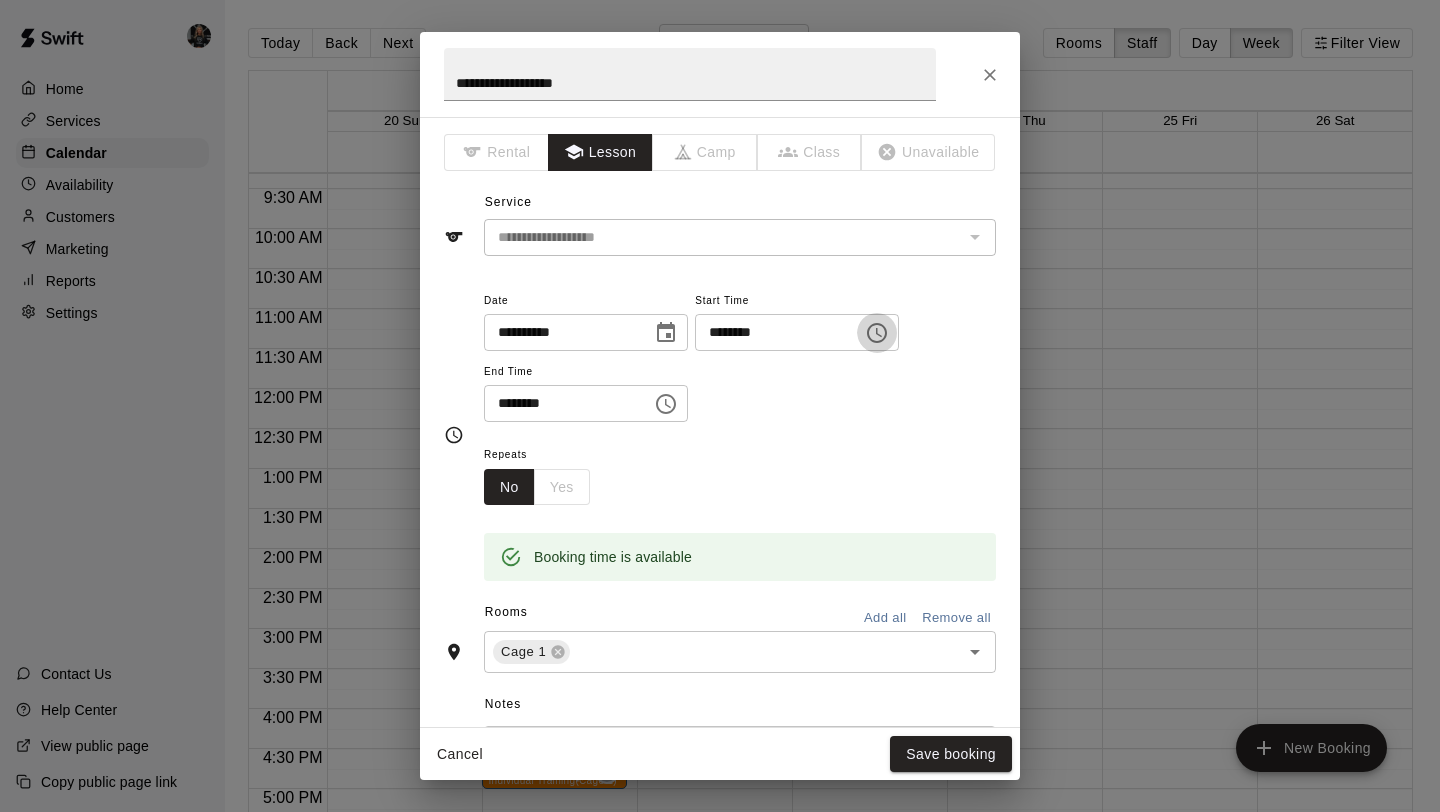 click 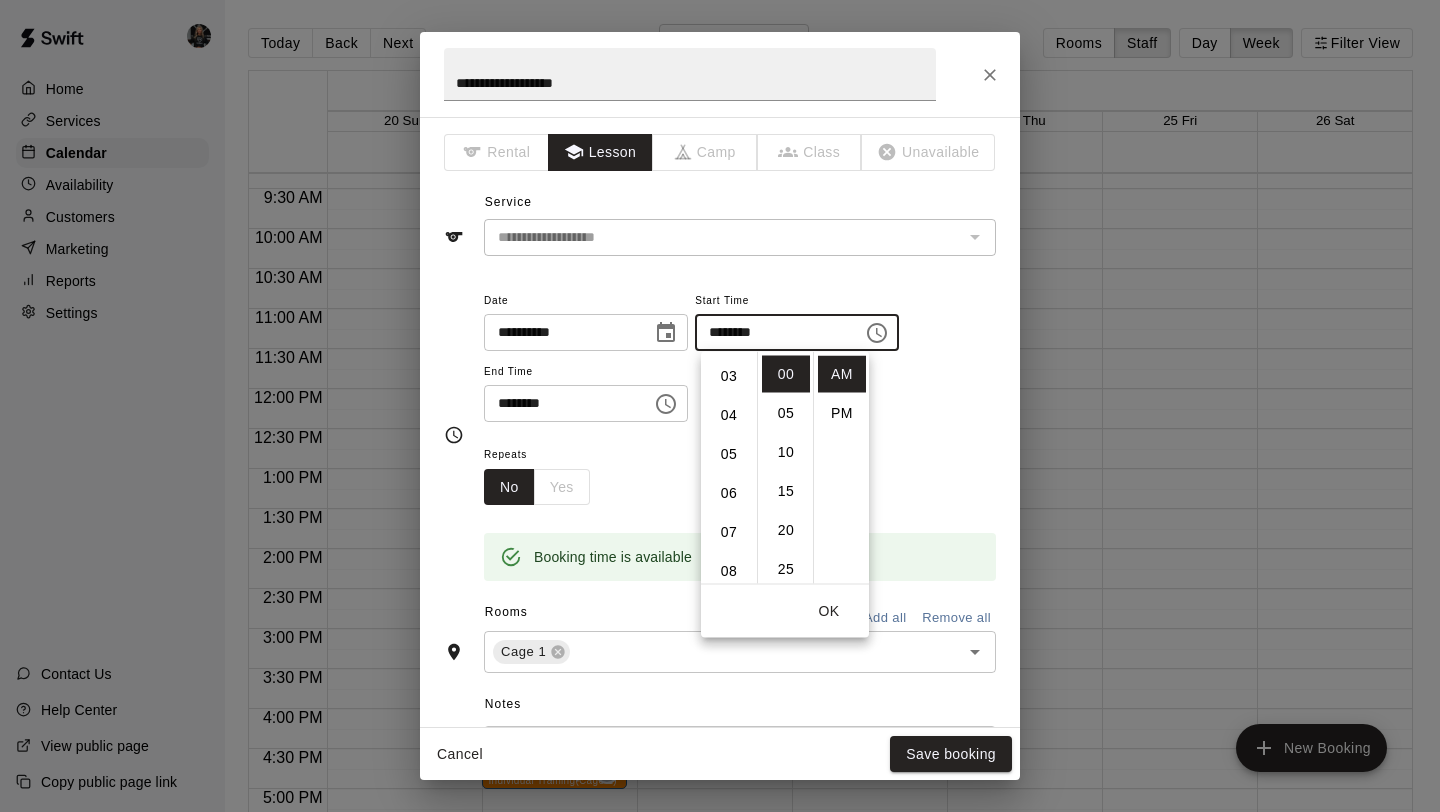 scroll, scrollTop: 144, scrollLeft: 0, axis: vertical 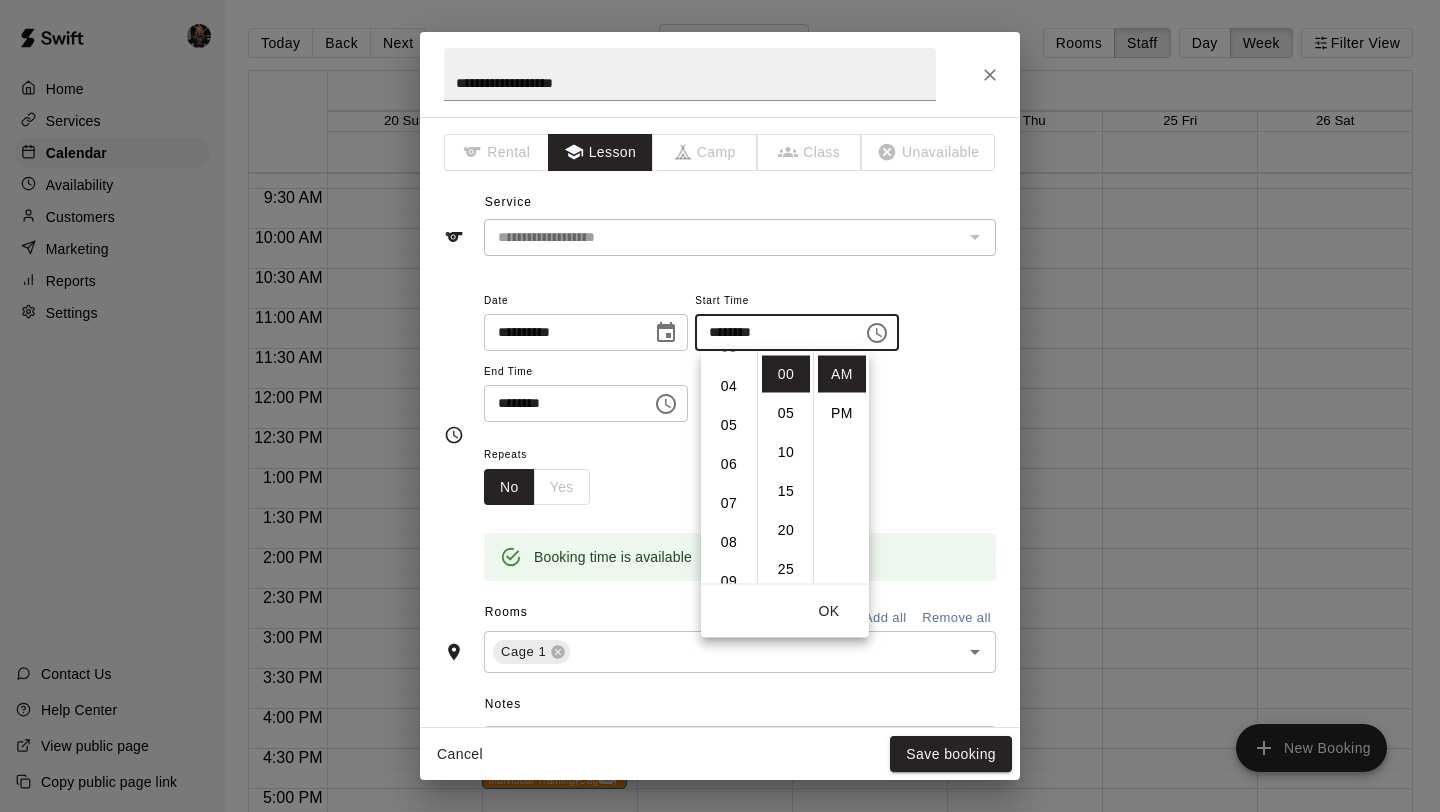 click on "OK" at bounding box center (785, 611) 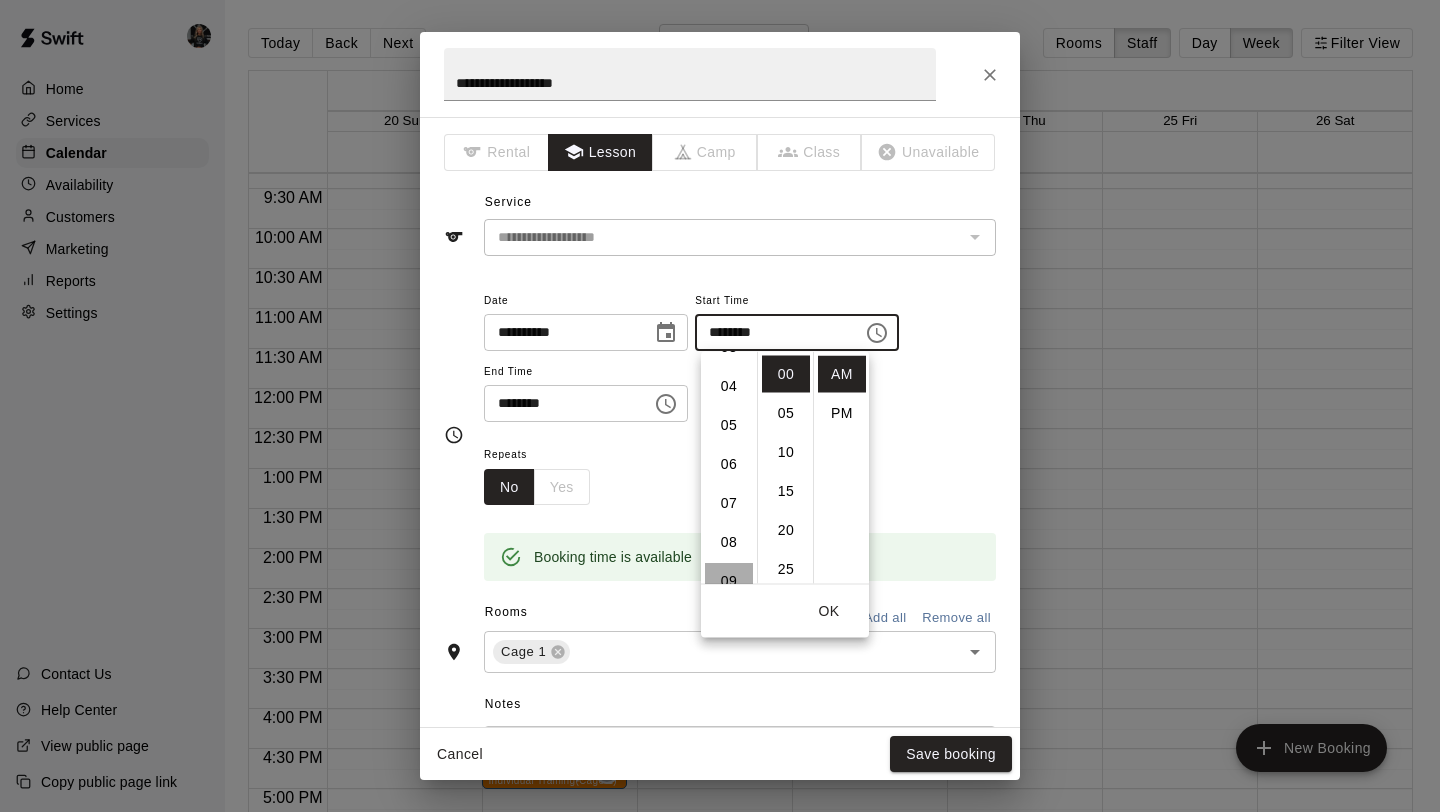 click on "09" at bounding box center (729, 581) 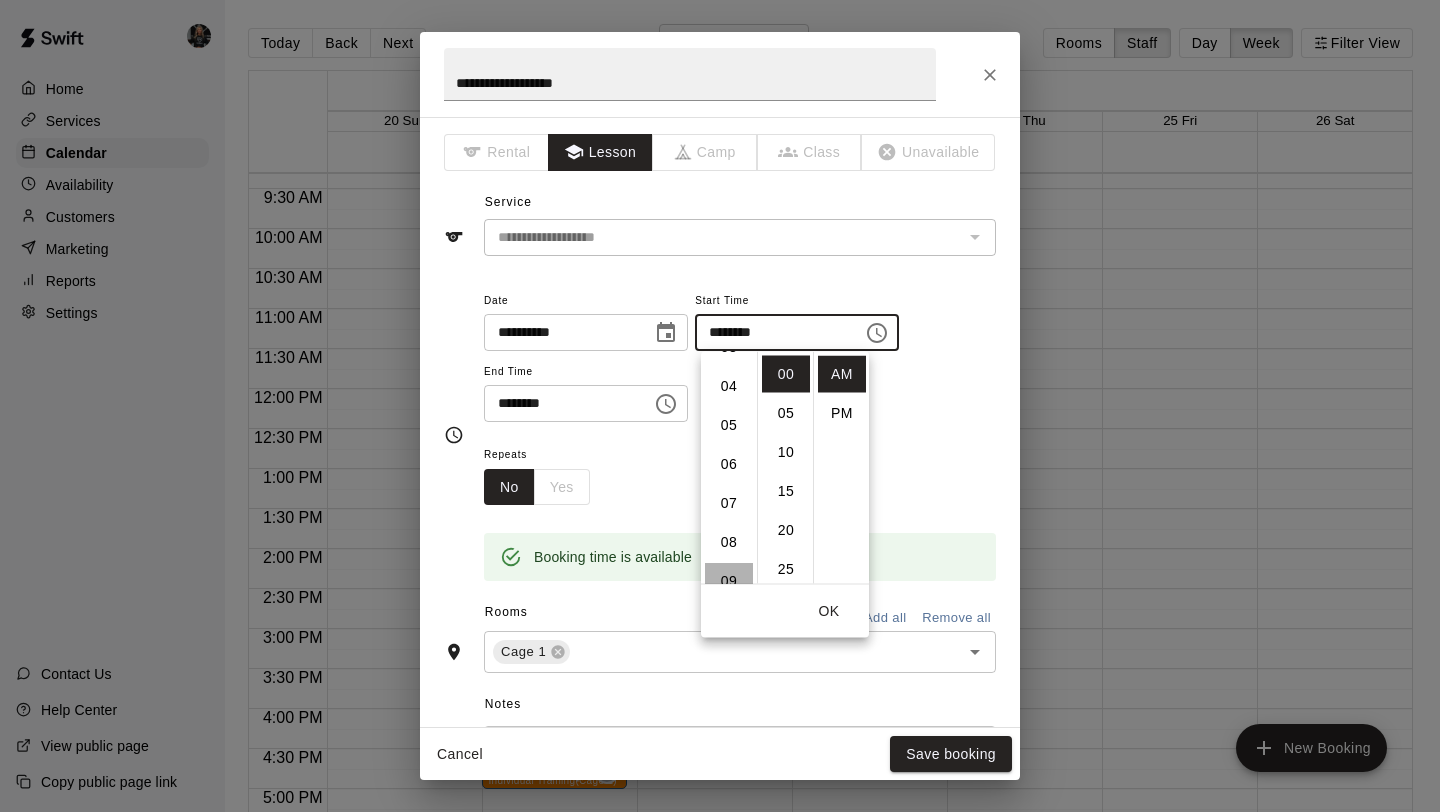 type on "********" 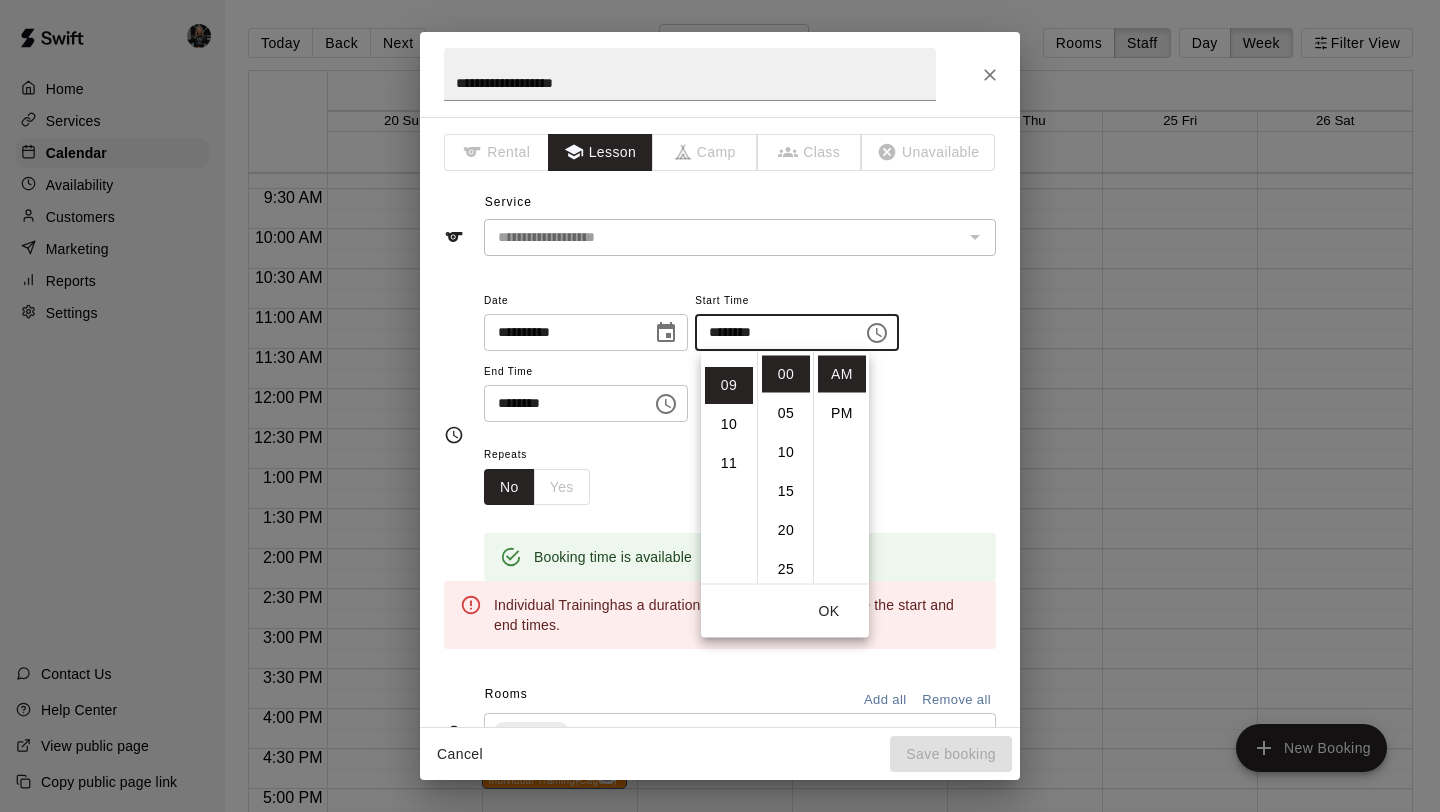 scroll, scrollTop: 351, scrollLeft: 0, axis: vertical 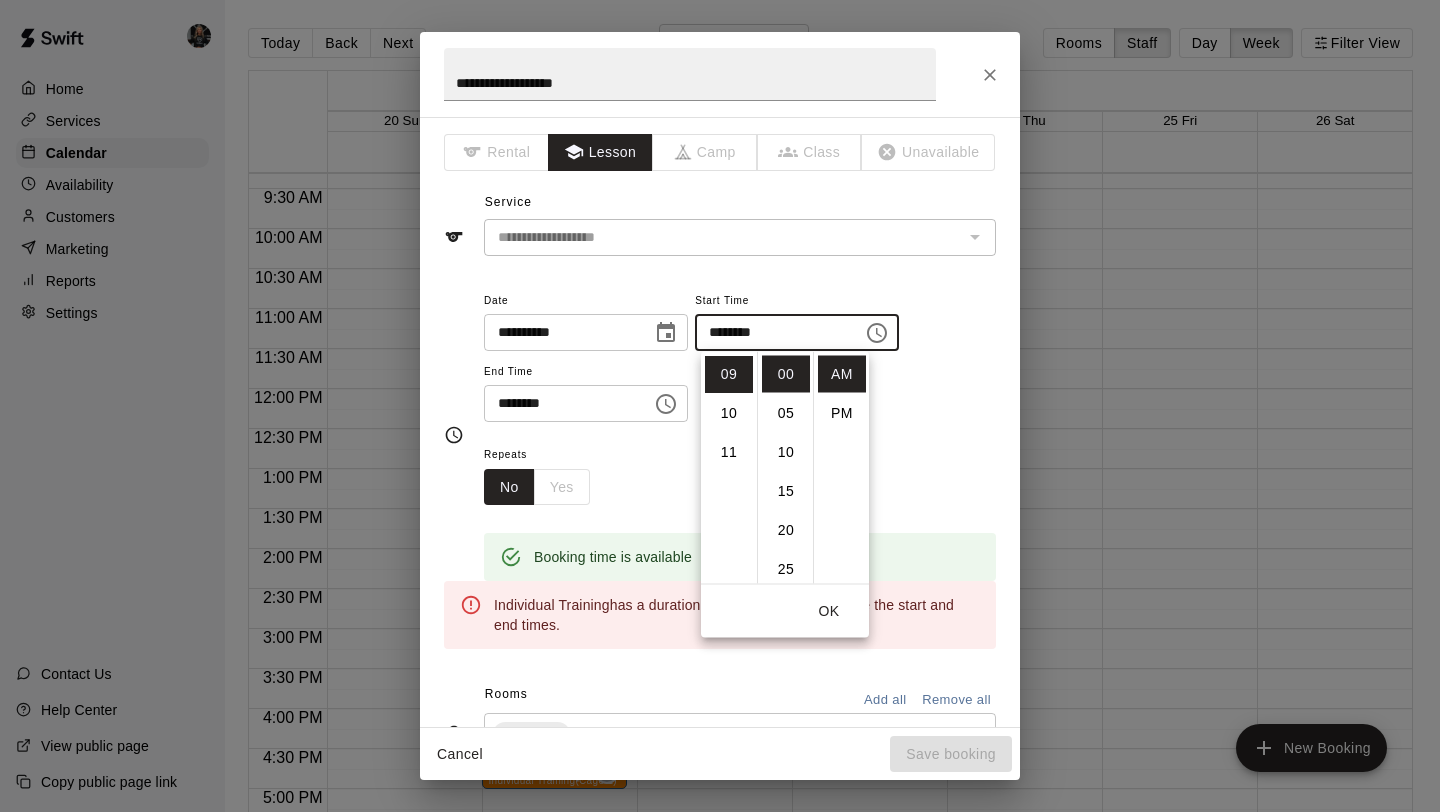 click on "********" at bounding box center (561, 403) 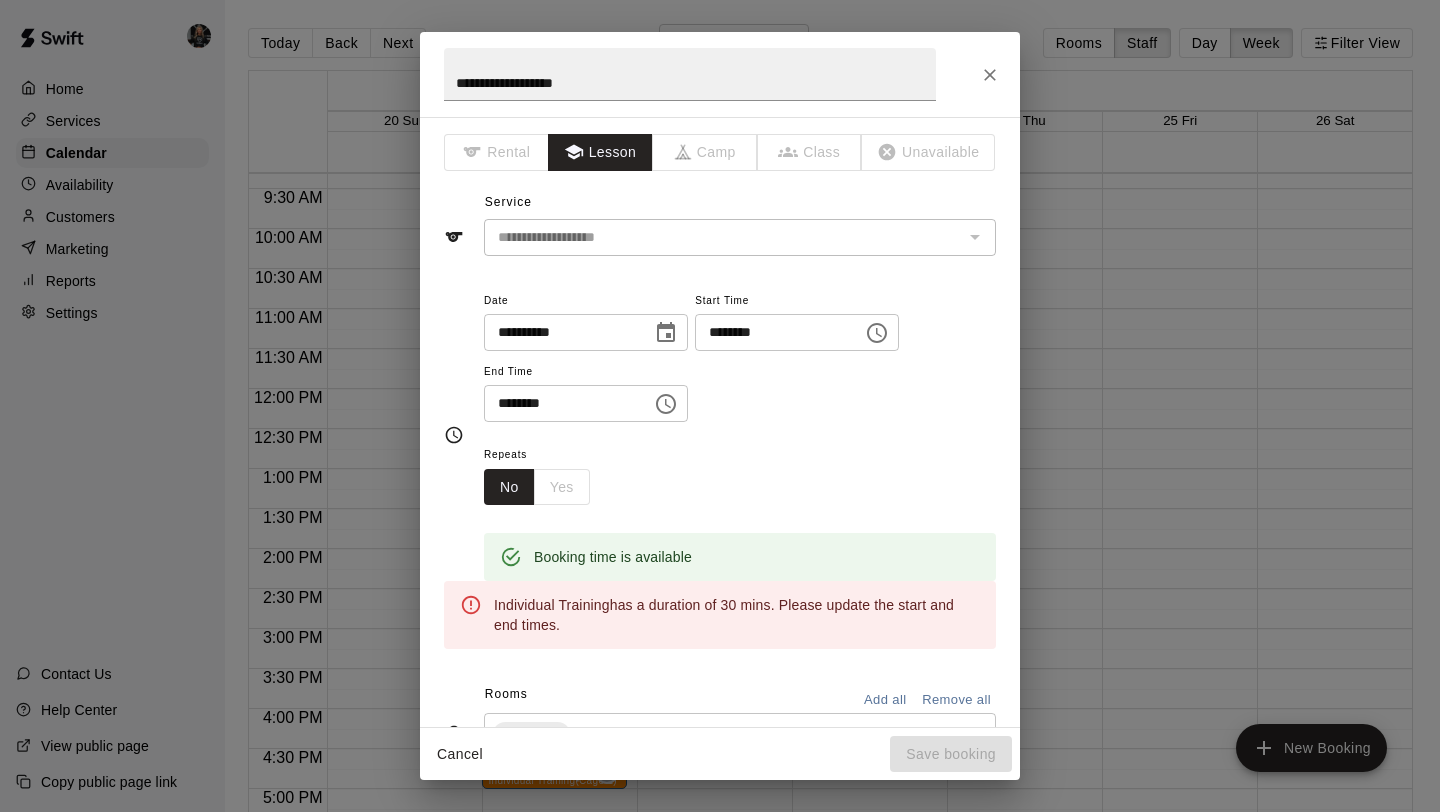 click 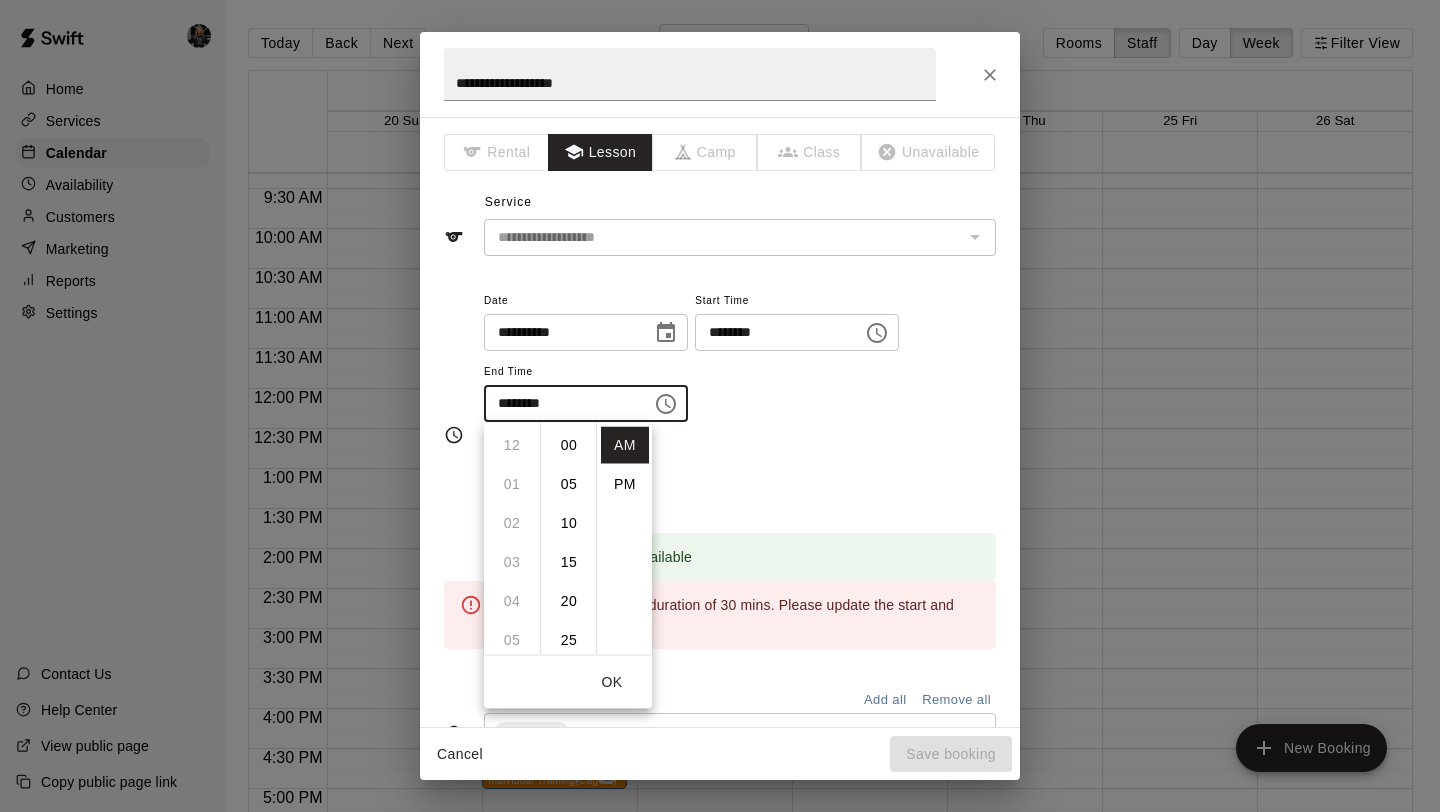 scroll, scrollTop: 426, scrollLeft: 0, axis: vertical 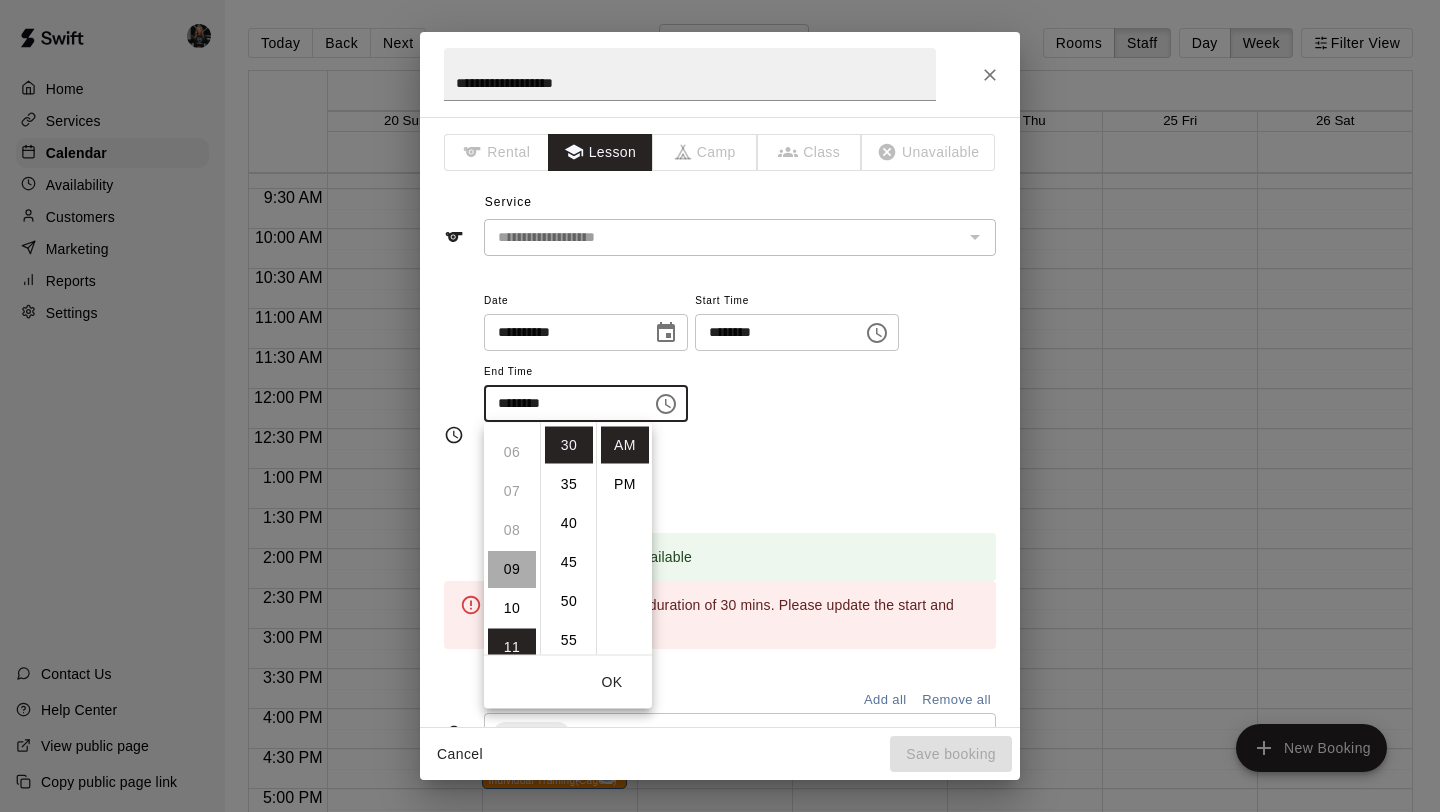 click on "09" at bounding box center [512, 569] 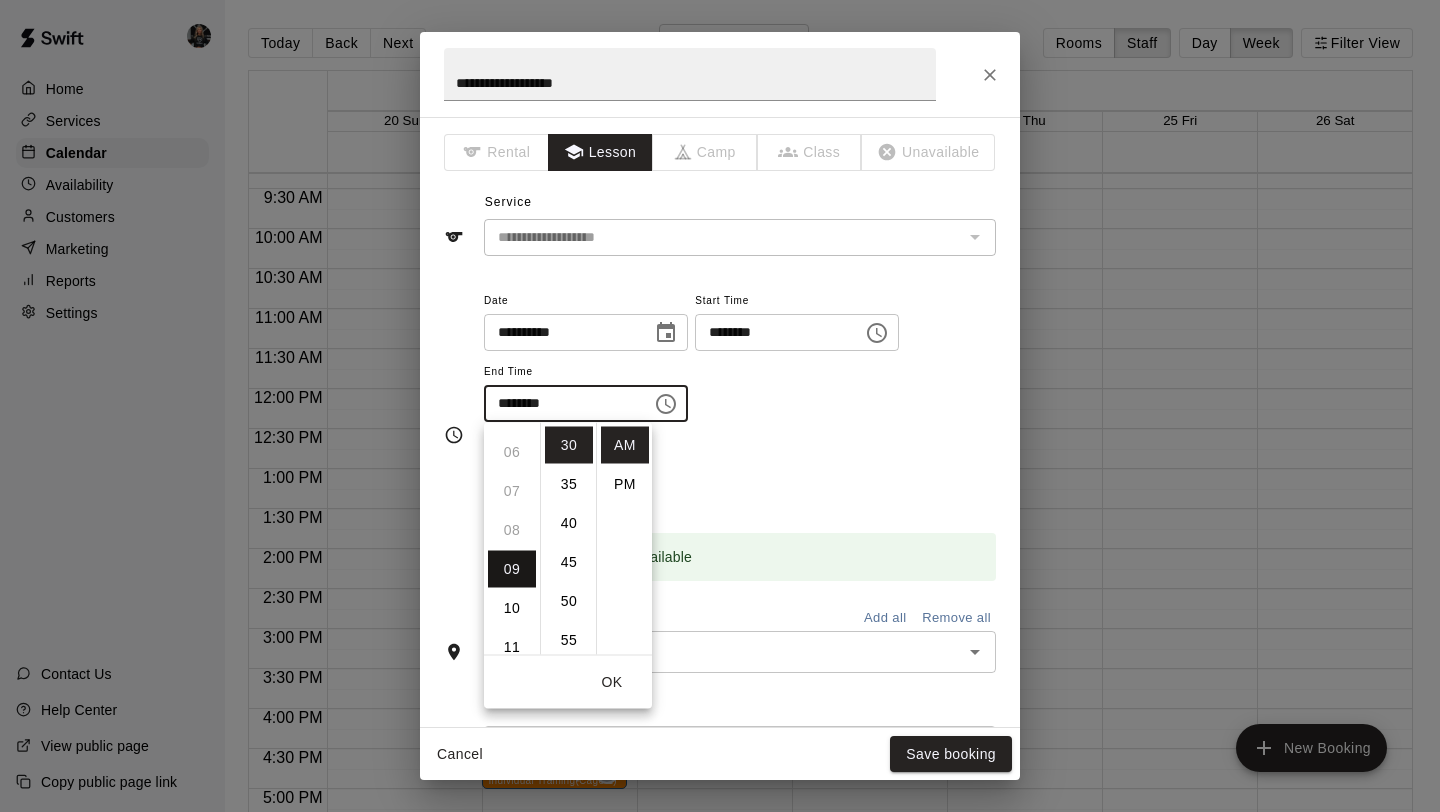 scroll, scrollTop: 351, scrollLeft: 0, axis: vertical 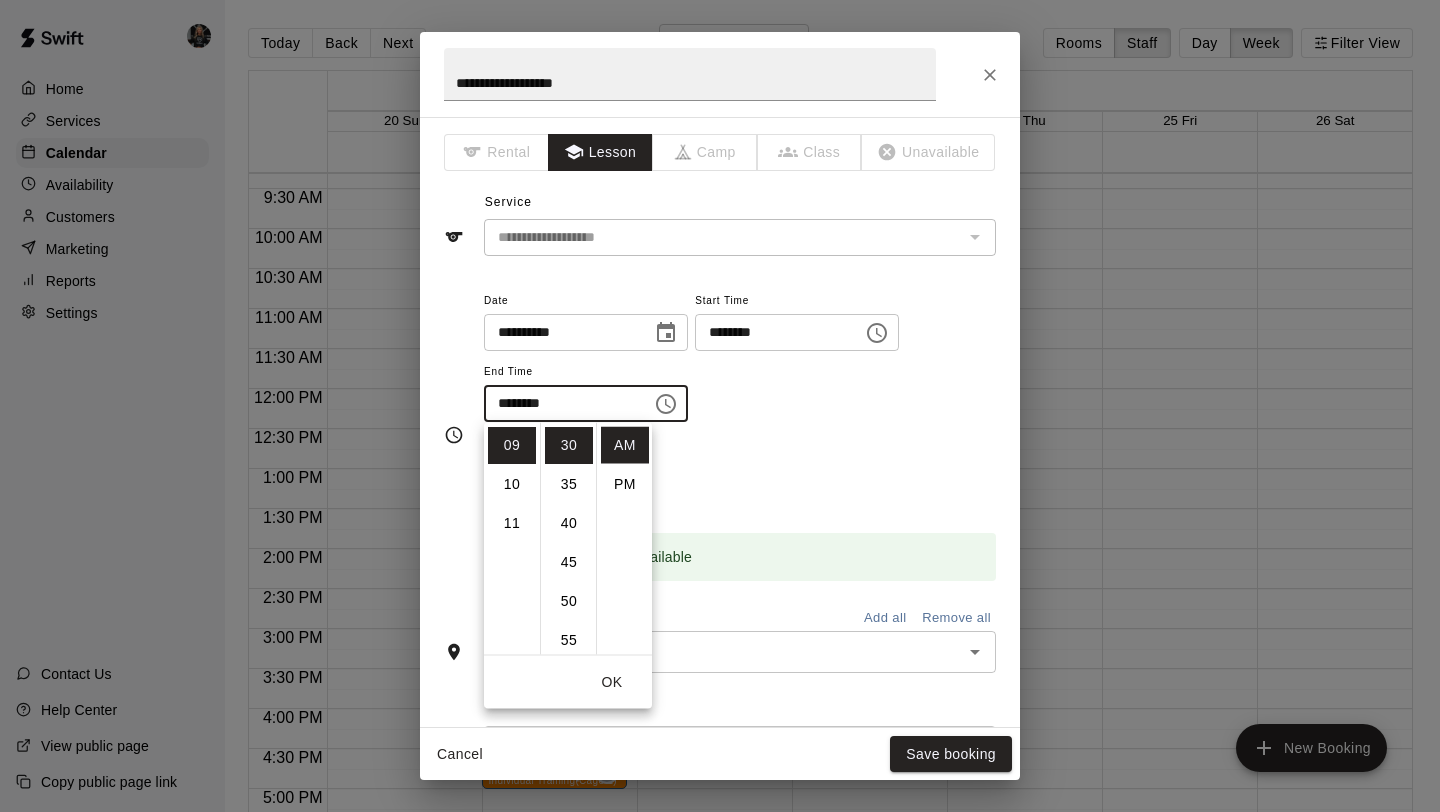 click on "Booking time is available" at bounding box center (740, 543) 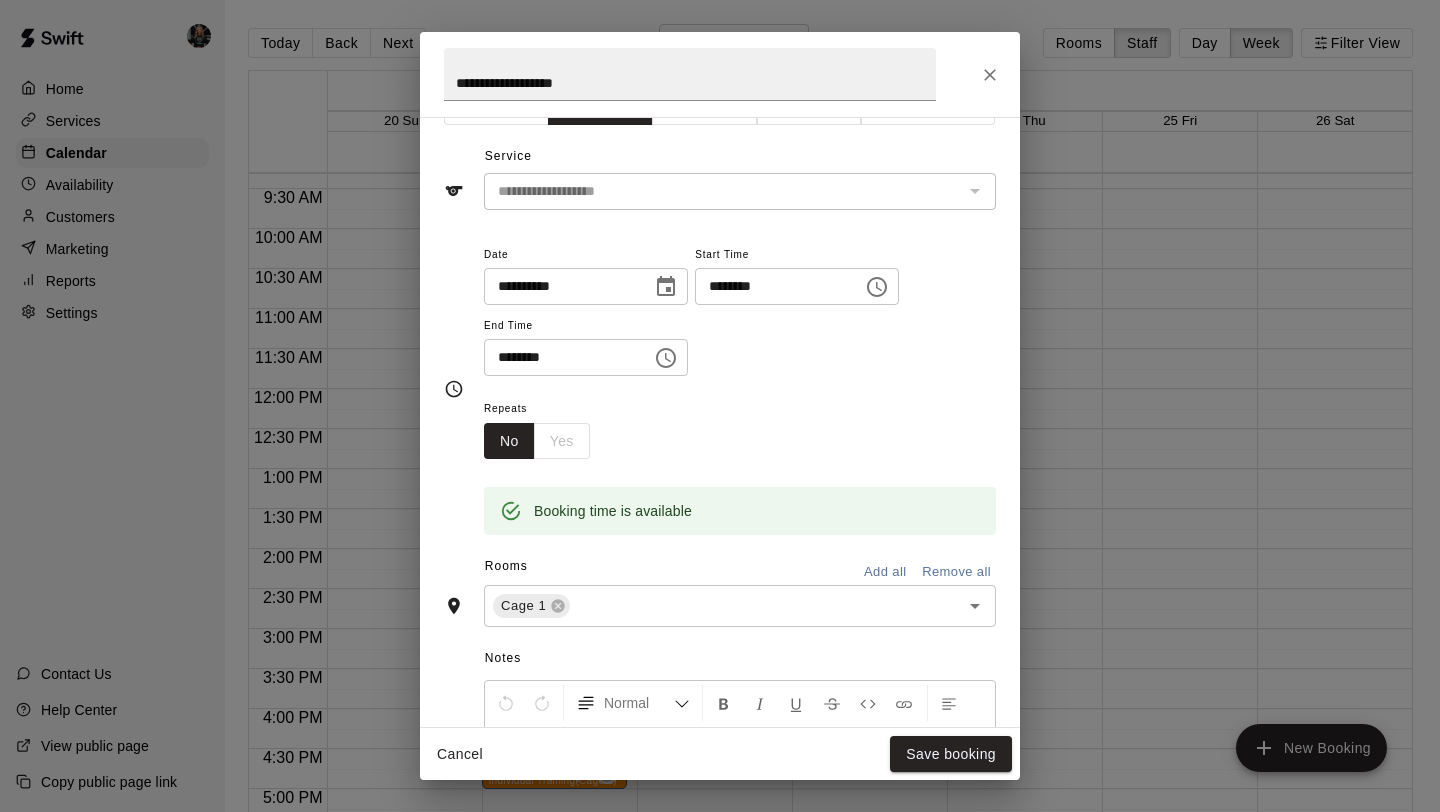 scroll, scrollTop: 82, scrollLeft: 0, axis: vertical 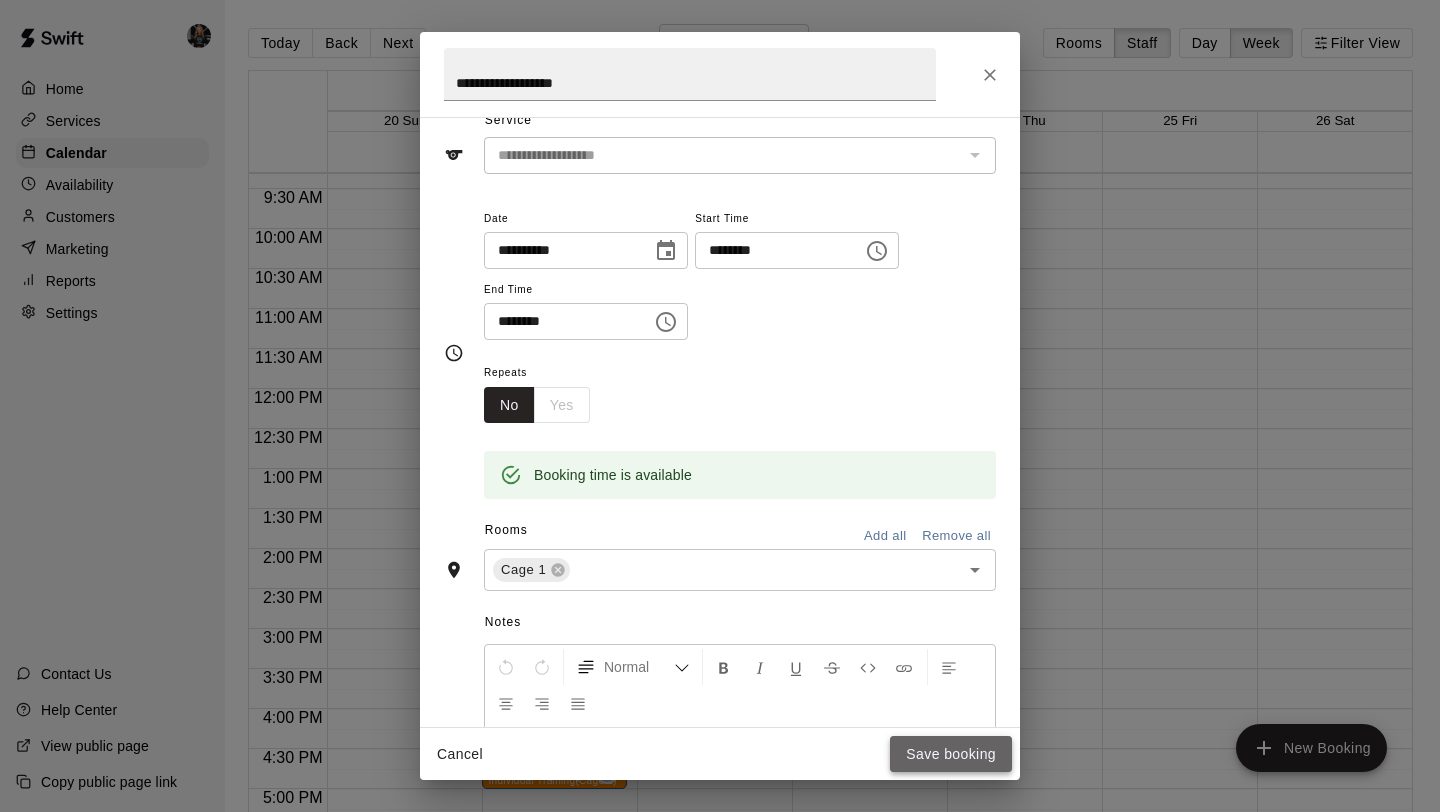 click on "Save booking" at bounding box center [951, 754] 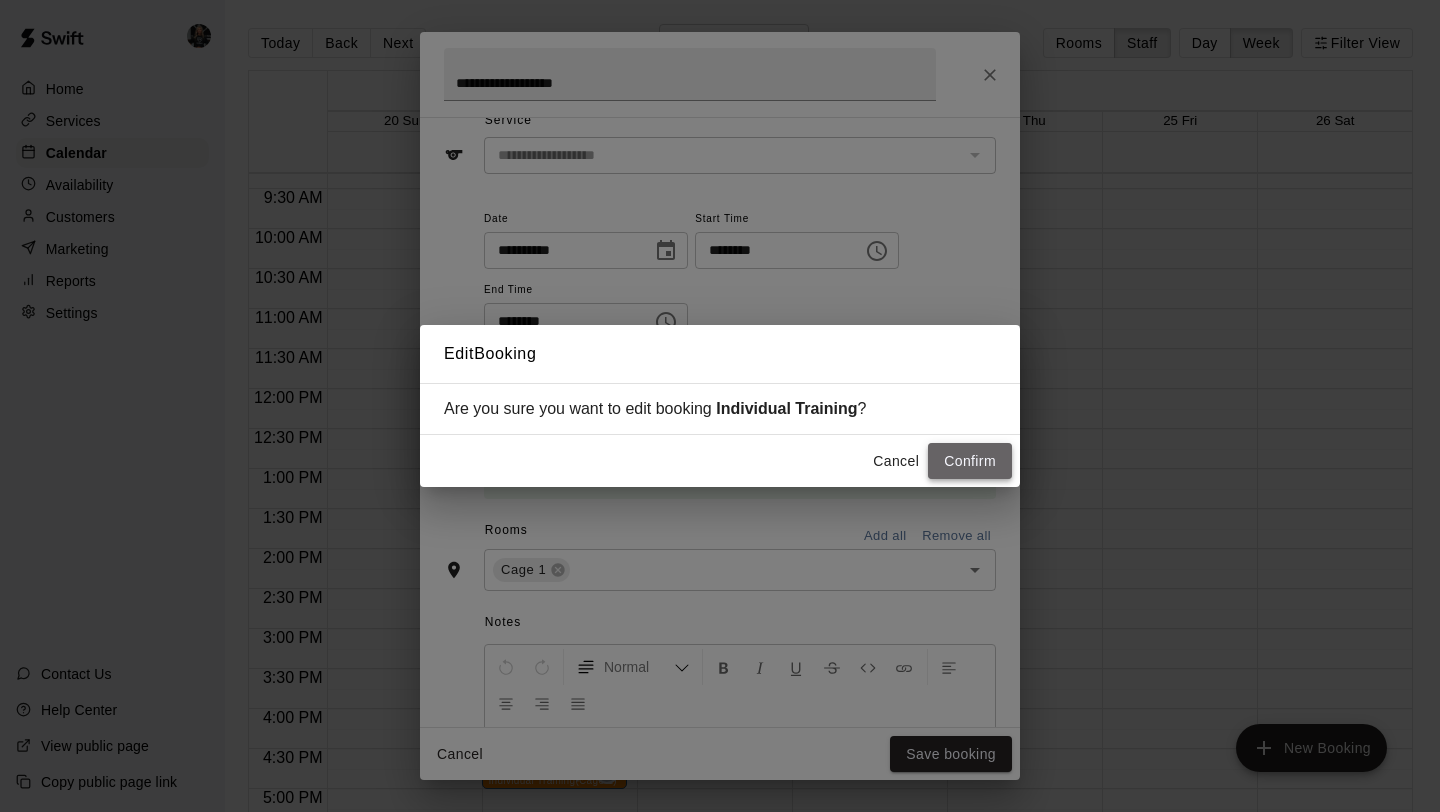 click on "Confirm" at bounding box center (970, 461) 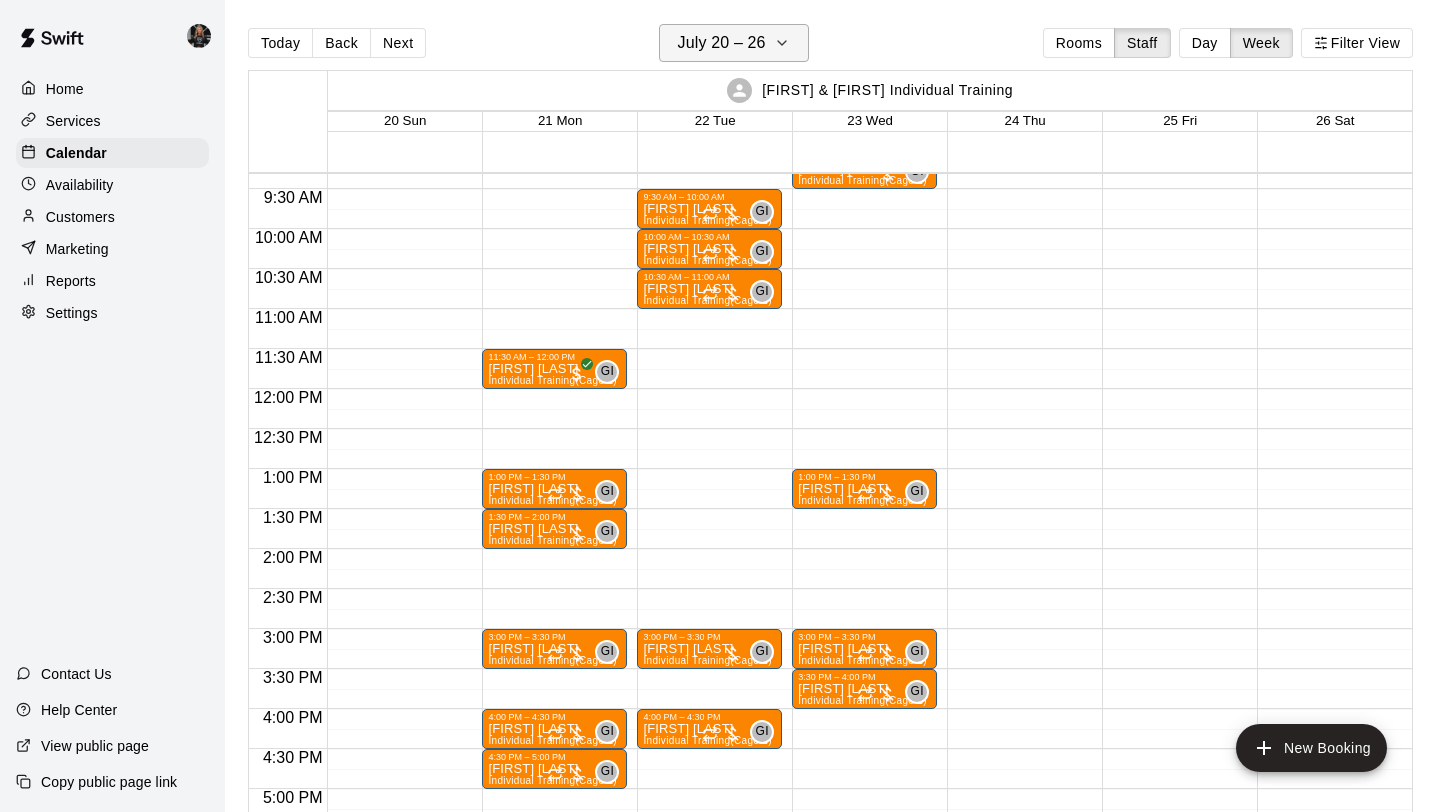 click on "July 20 – 26" at bounding box center [722, 43] 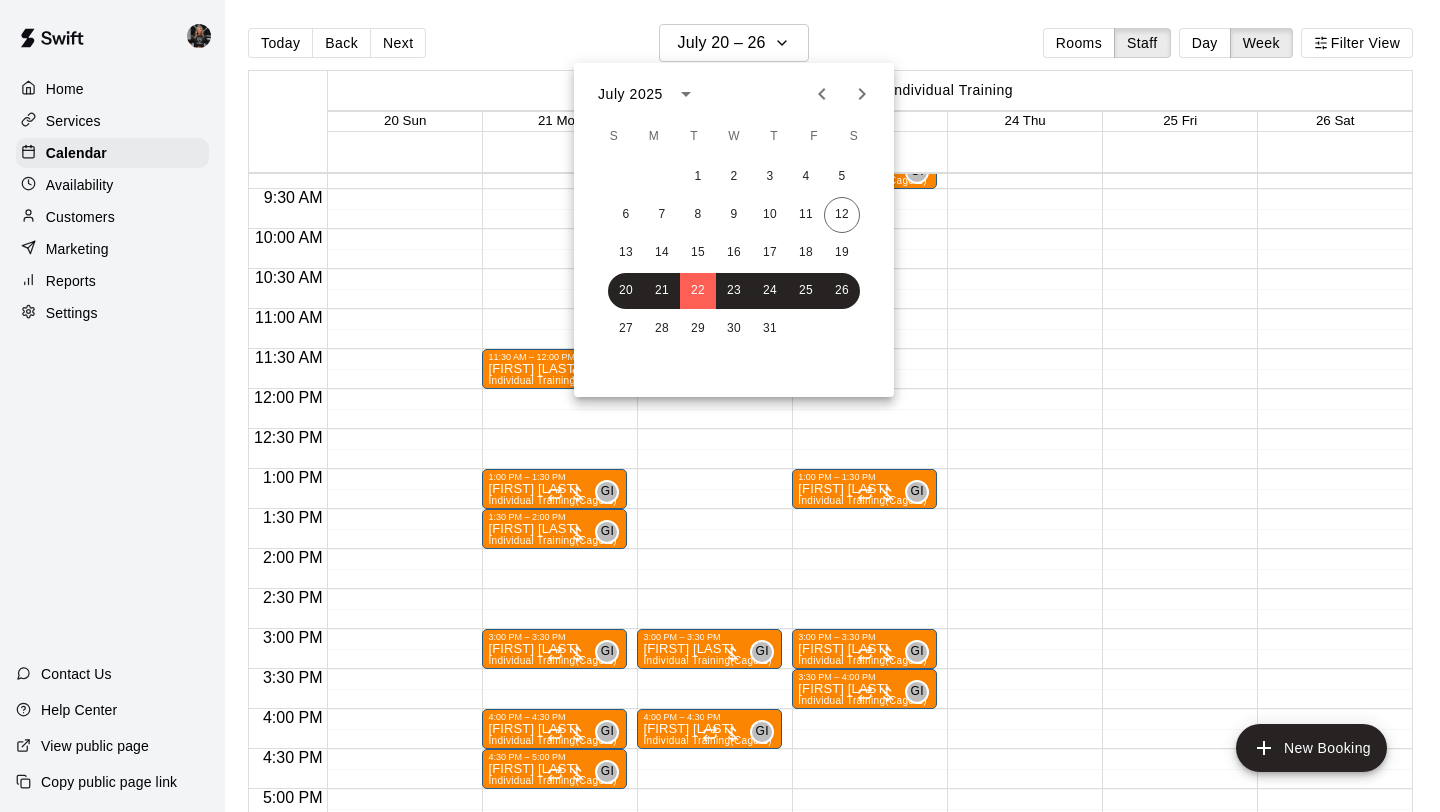 click at bounding box center [720, 406] 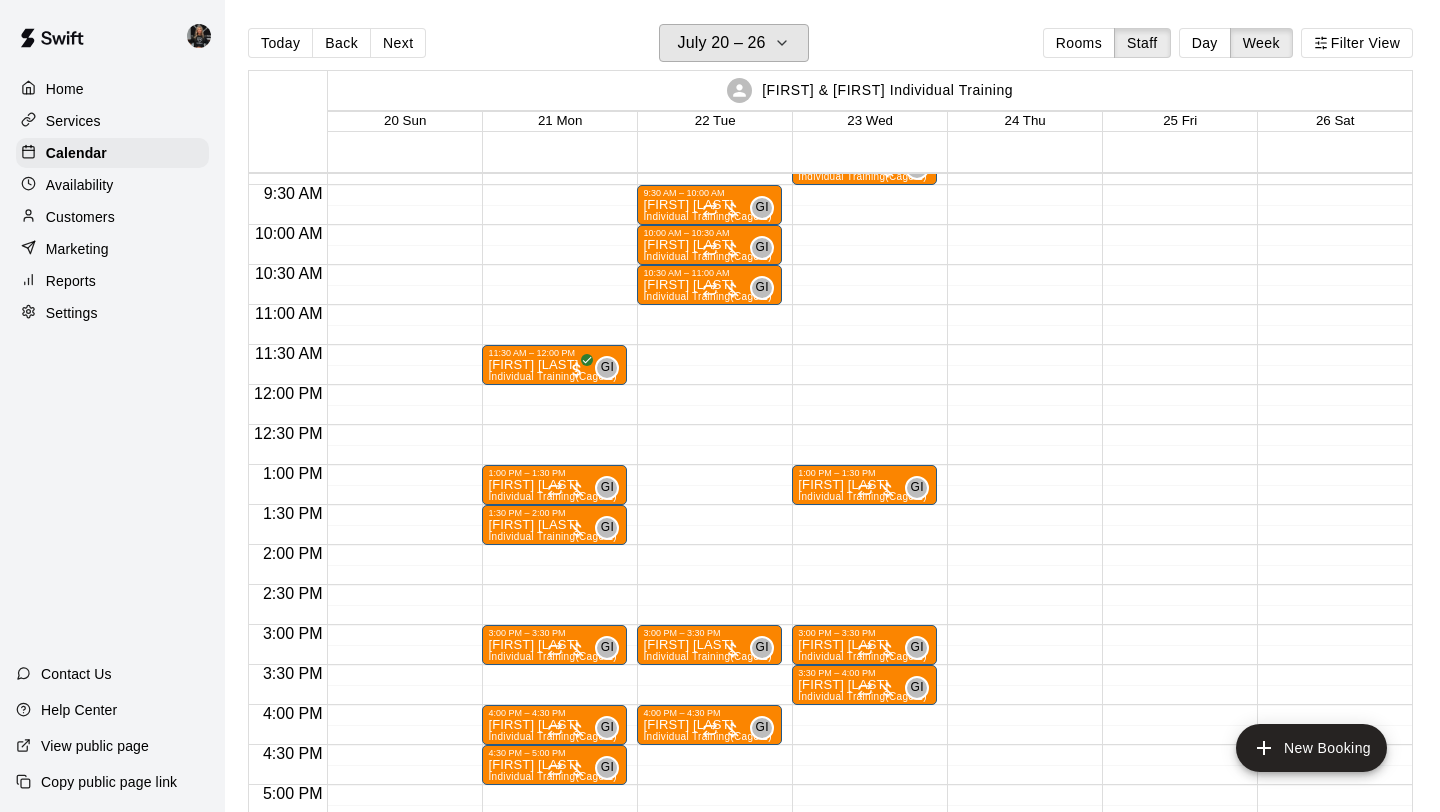 scroll, scrollTop: 752, scrollLeft: 0, axis: vertical 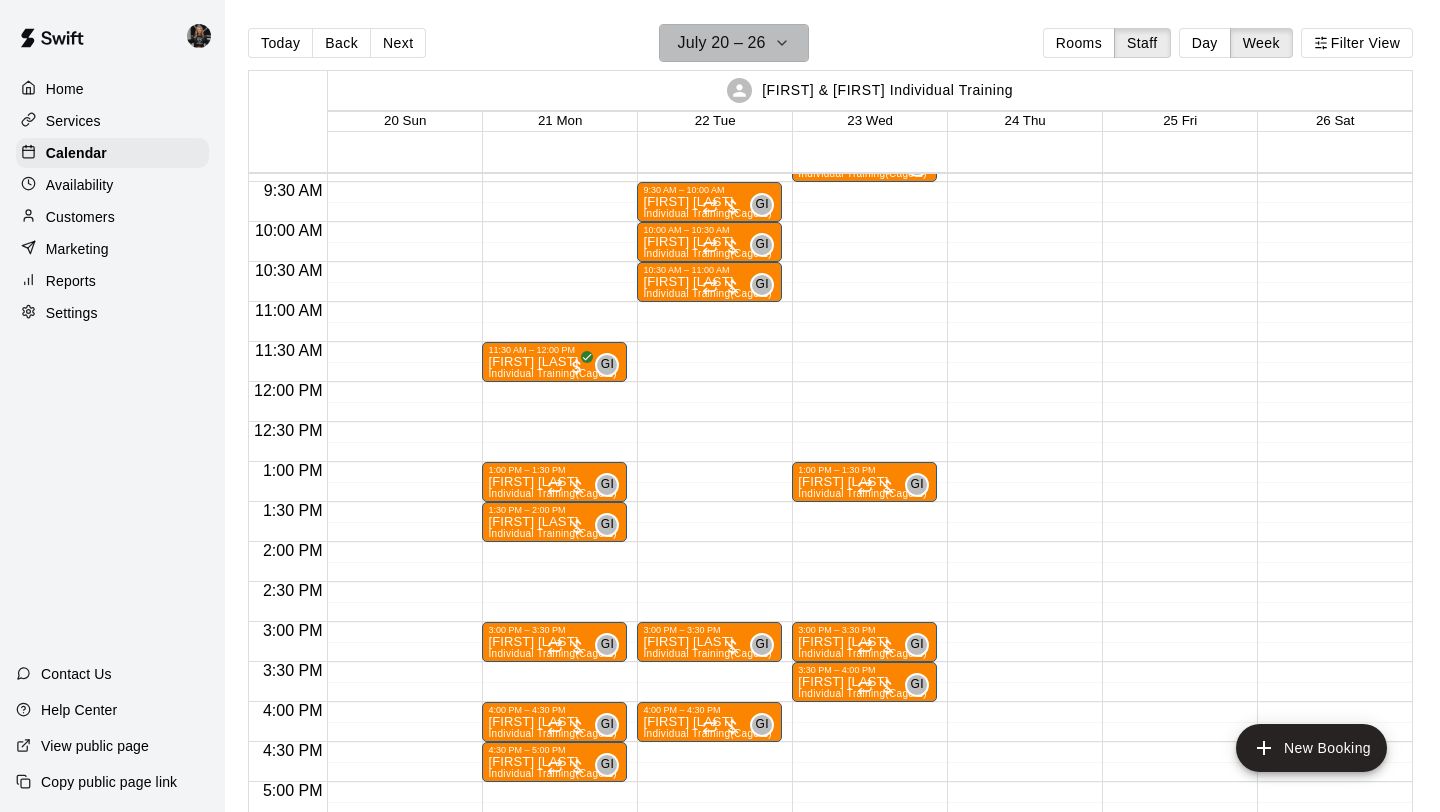 click on "July 20 – 26" at bounding box center [722, 43] 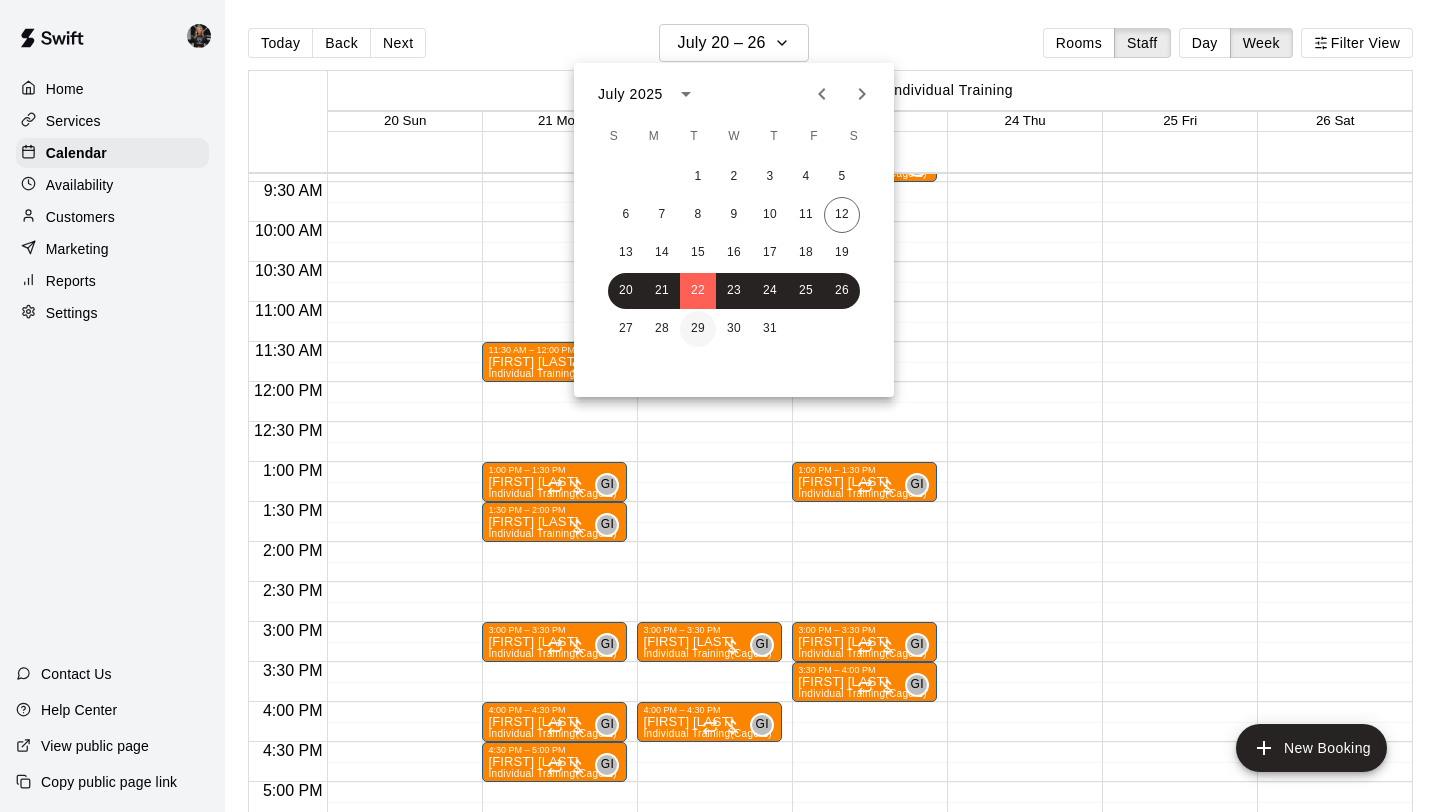 click on "29" at bounding box center [698, 329] 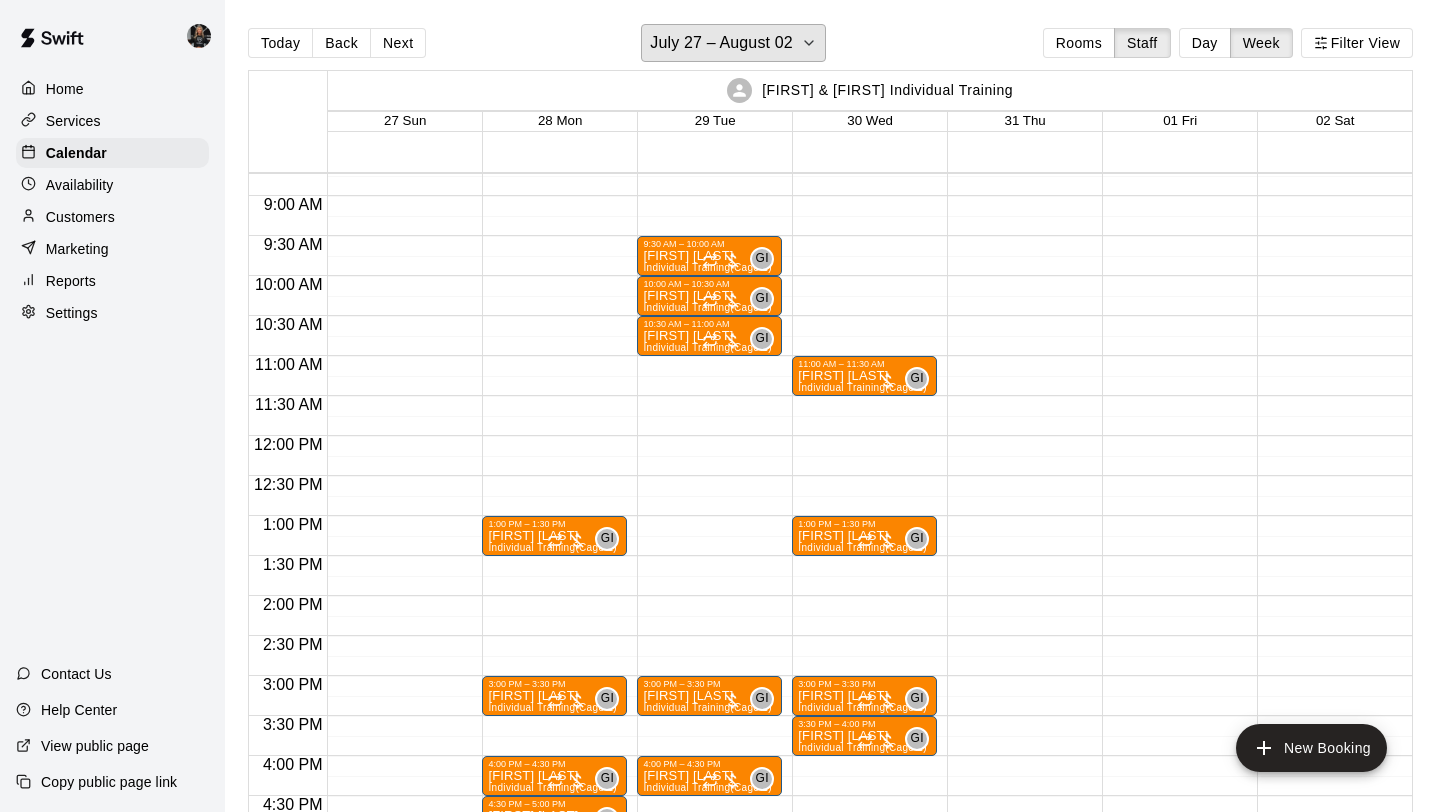 scroll, scrollTop: 697, scrollLeft: 0, axis: vertical 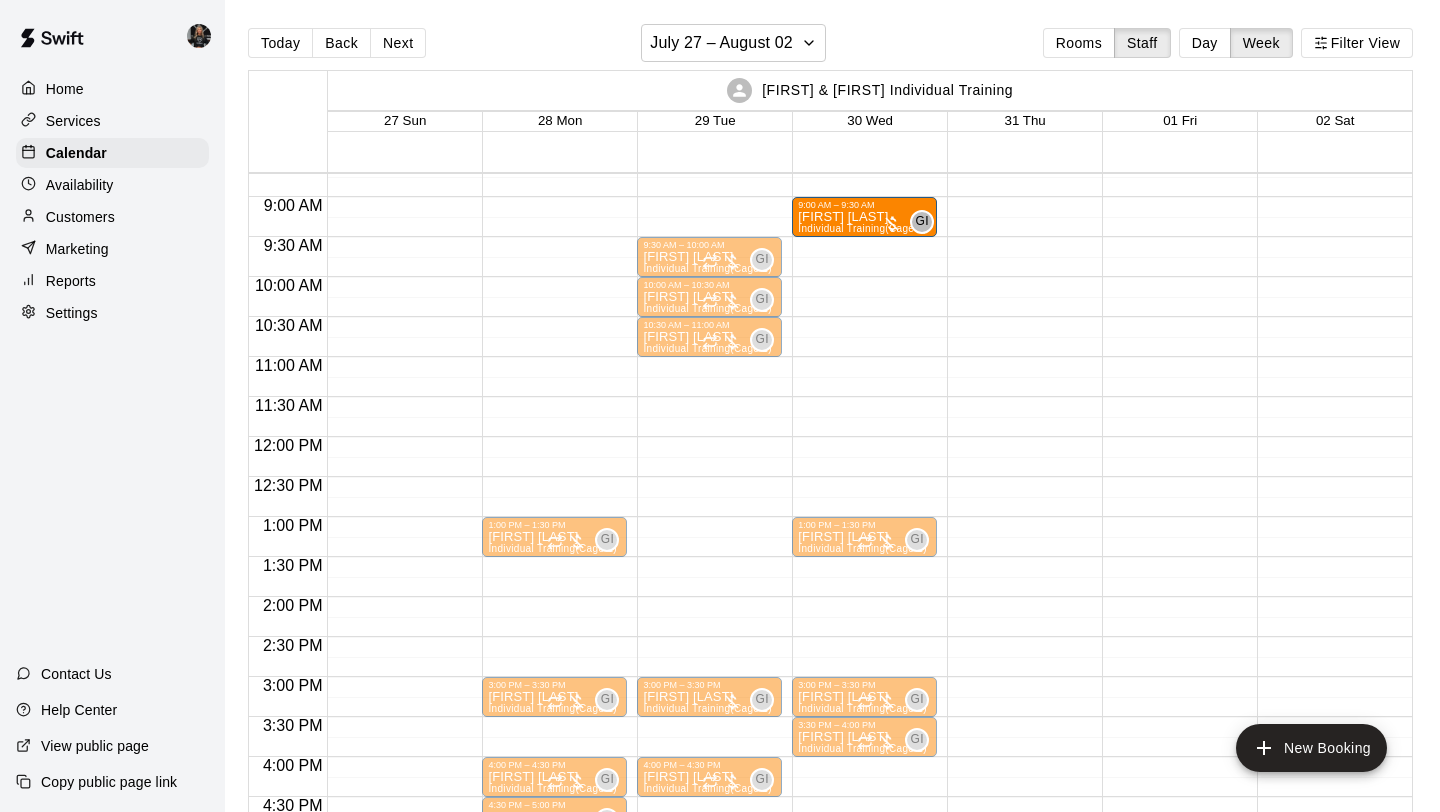 drag, startPoint x: 835, startPoint y: 384, endPoint x: 840, endPoint y: 229, distance: 155.08063 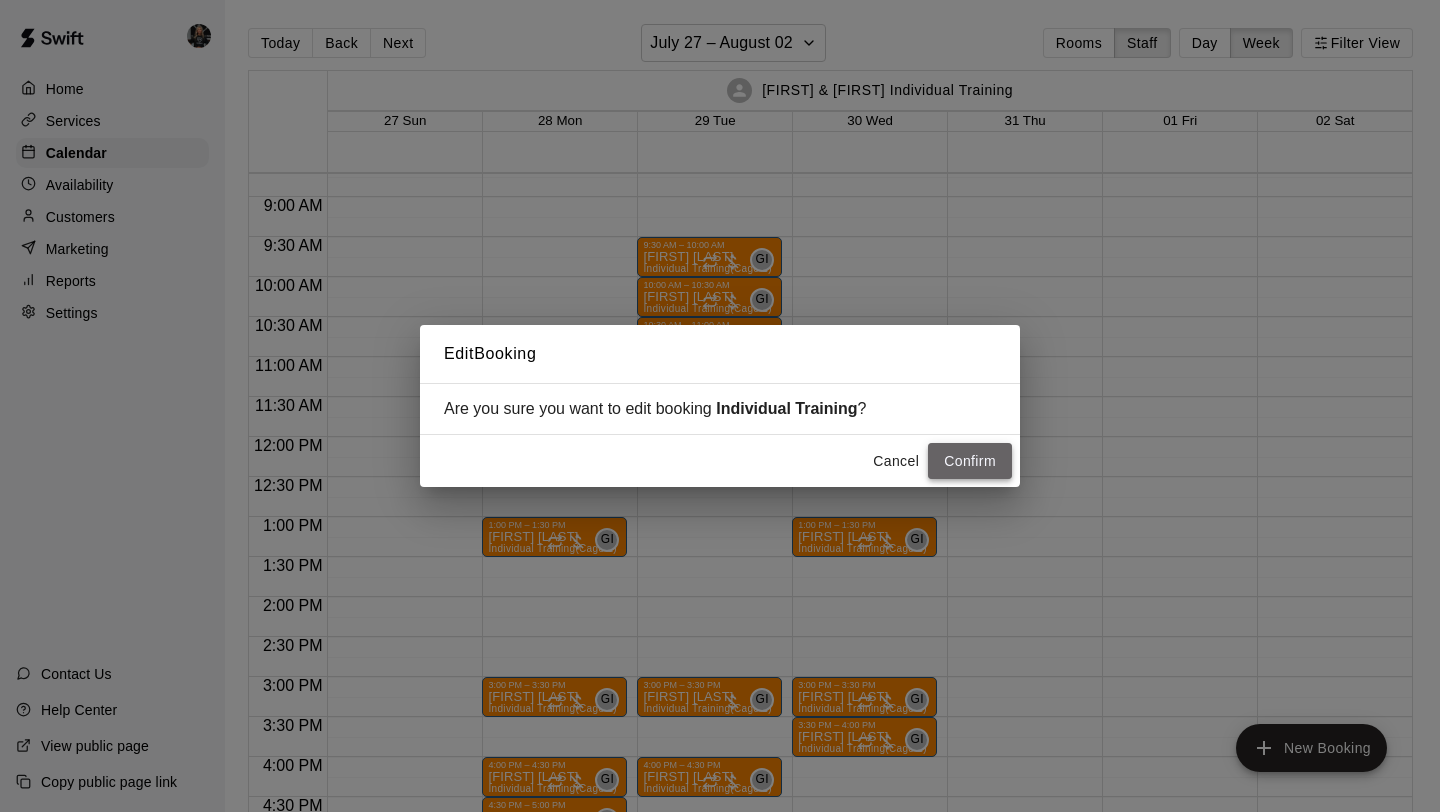 click on "Confirm" at bounding box center [970, 461] 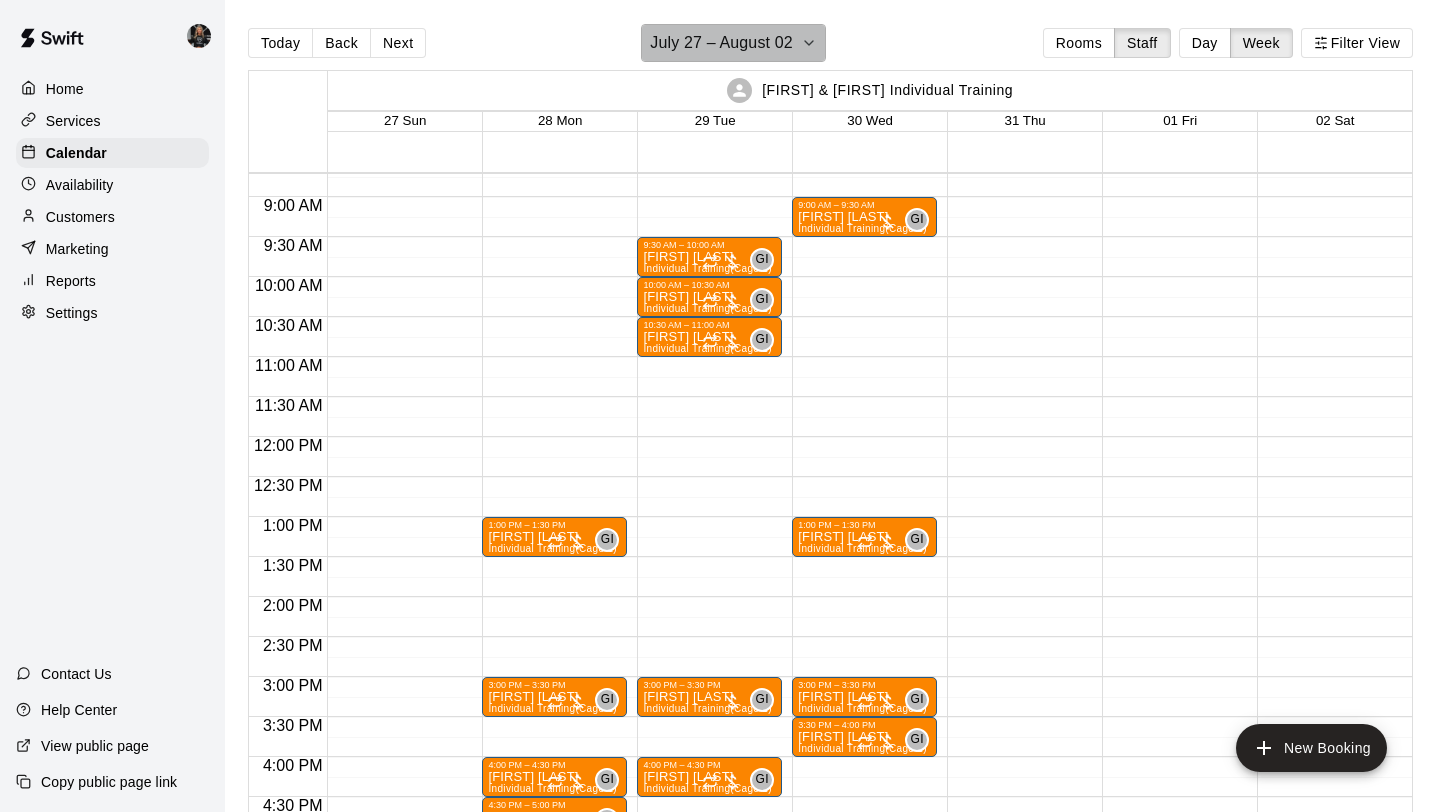 click on "July 27 – August 02" at bounding box center [721, 43] 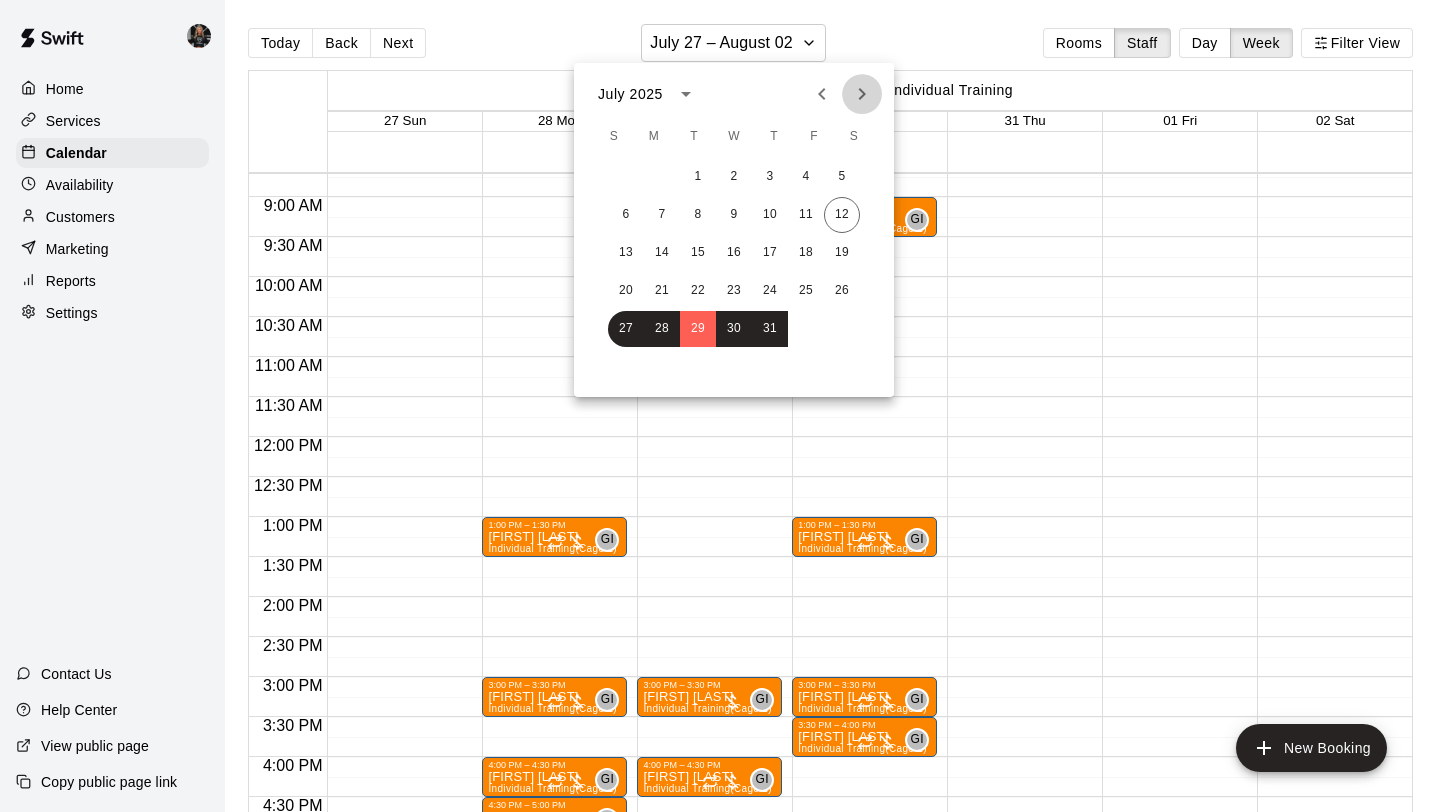 click 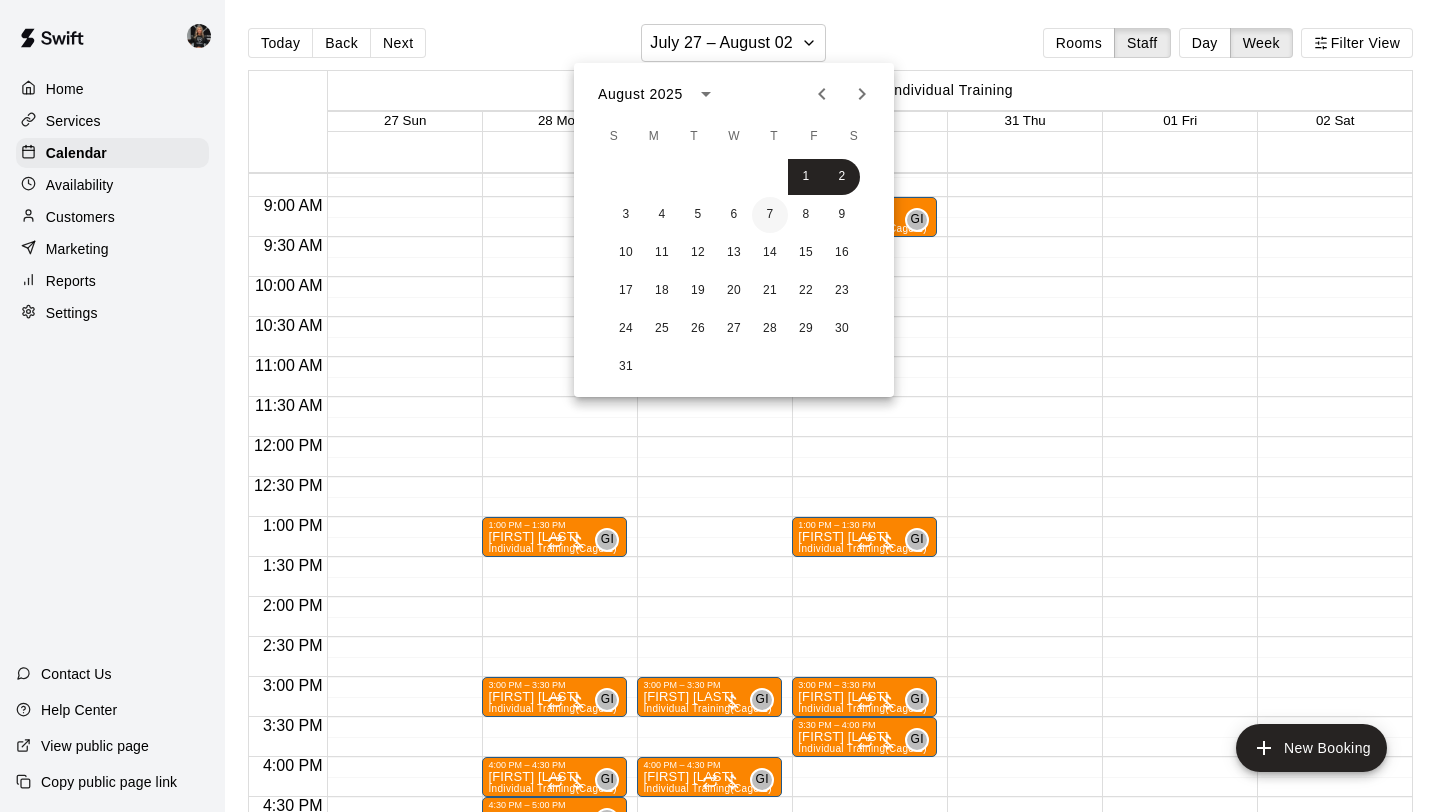 click on "7" at bounding box center [770, 215] 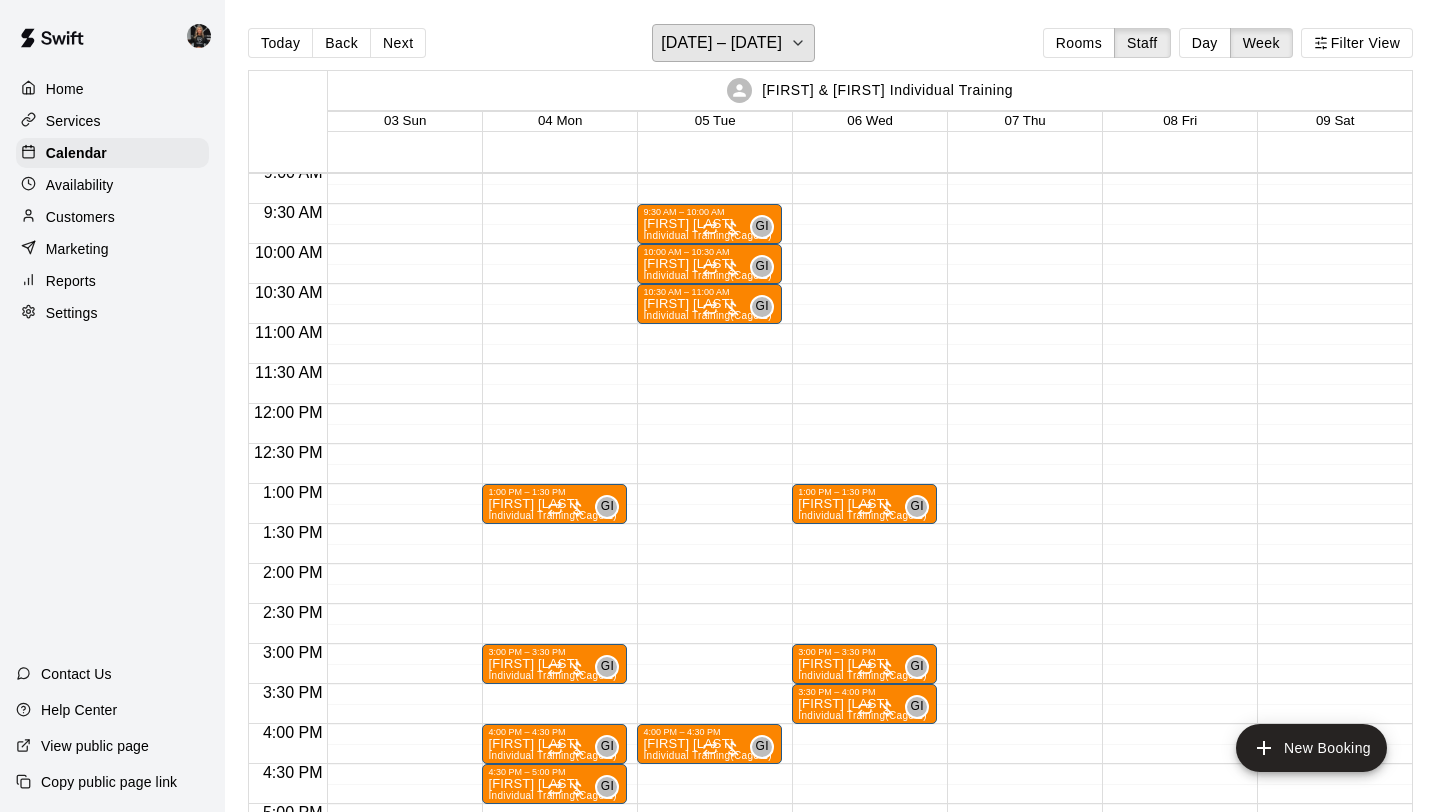 scroll, scrollTop: 724, scrollLeft: 0, axis: vertical 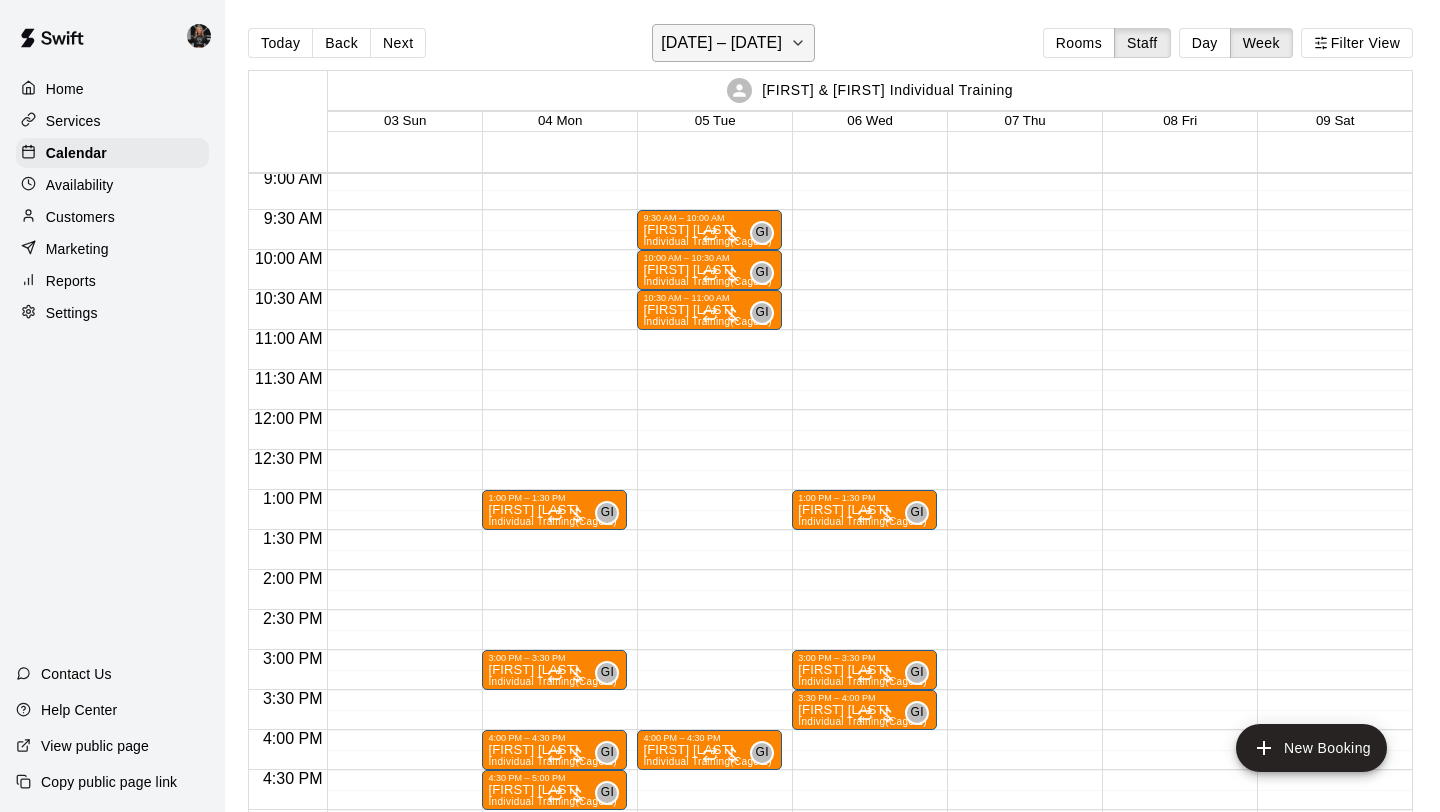 click on "August 03 – 09" at bounding box center (721, 43) 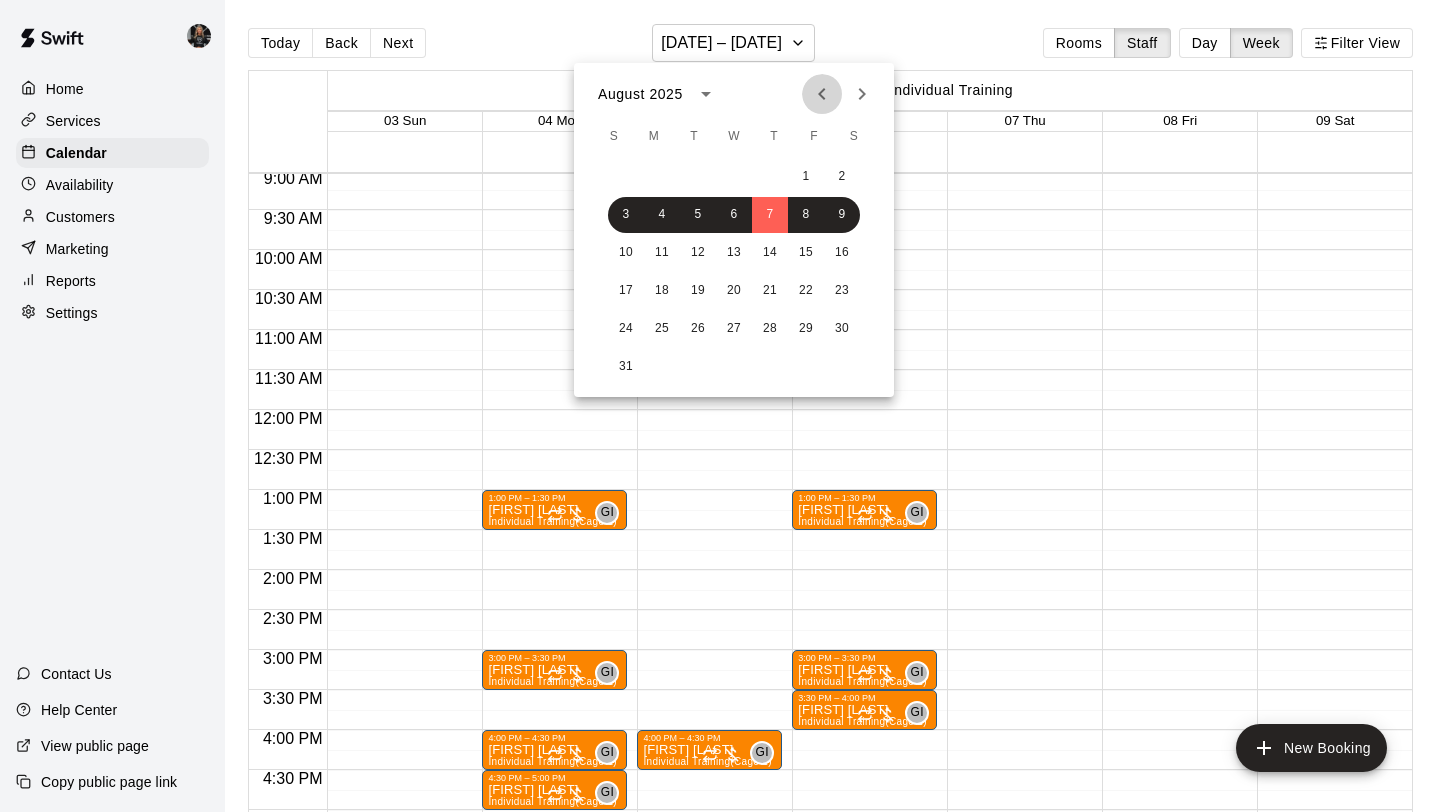 click 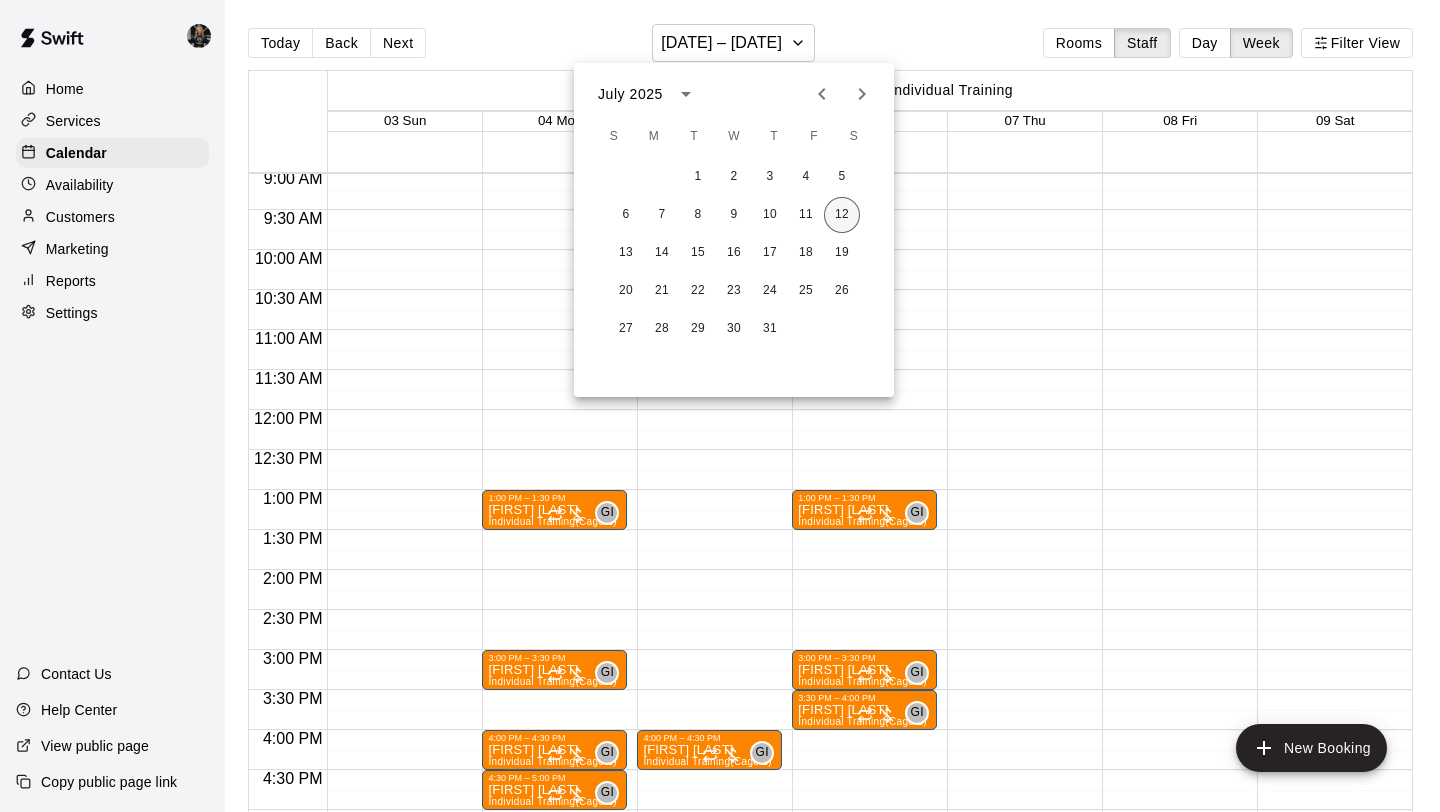 click on "12" at bounding box center (842, 215) 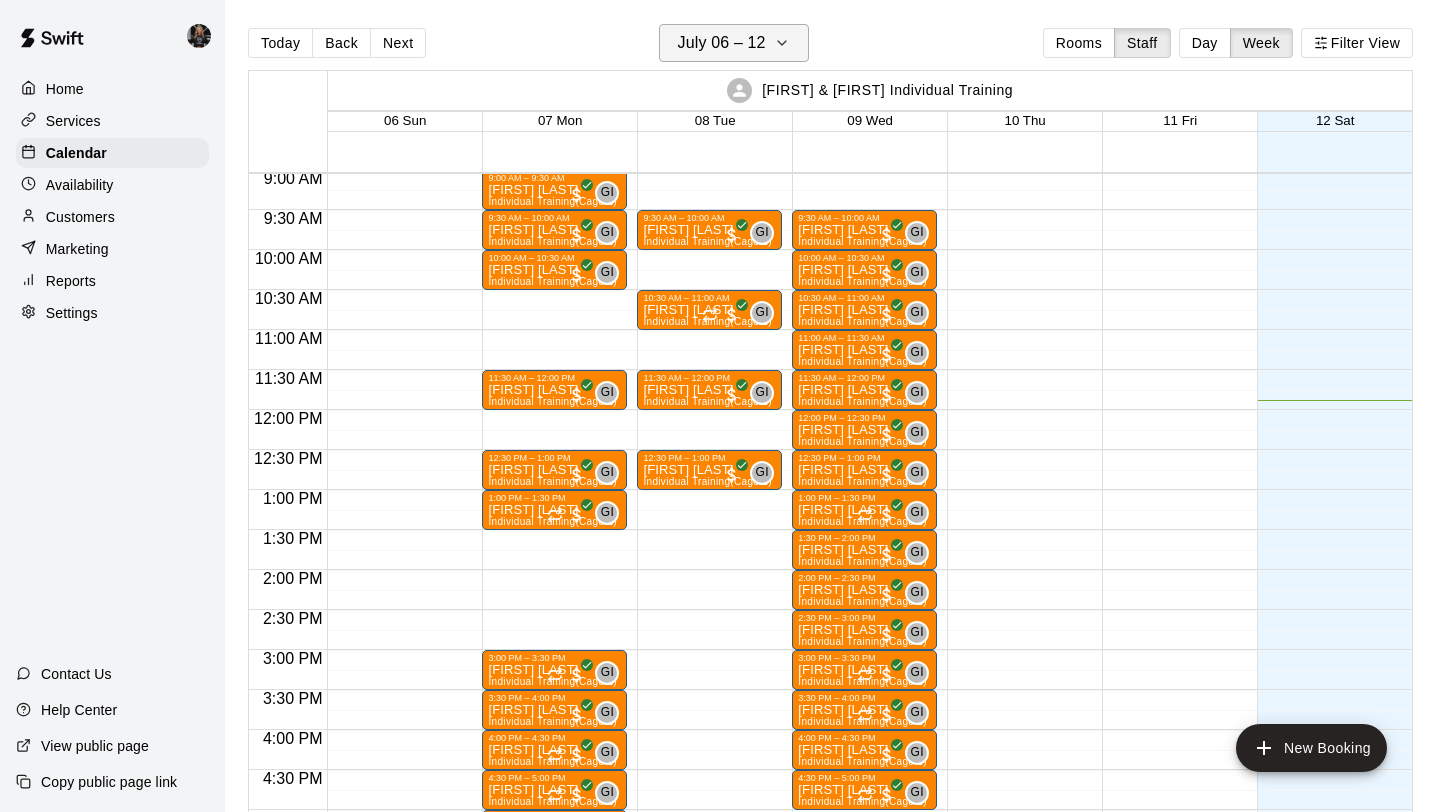 click on "July 06 – 12" at bounding box center [722, 43] 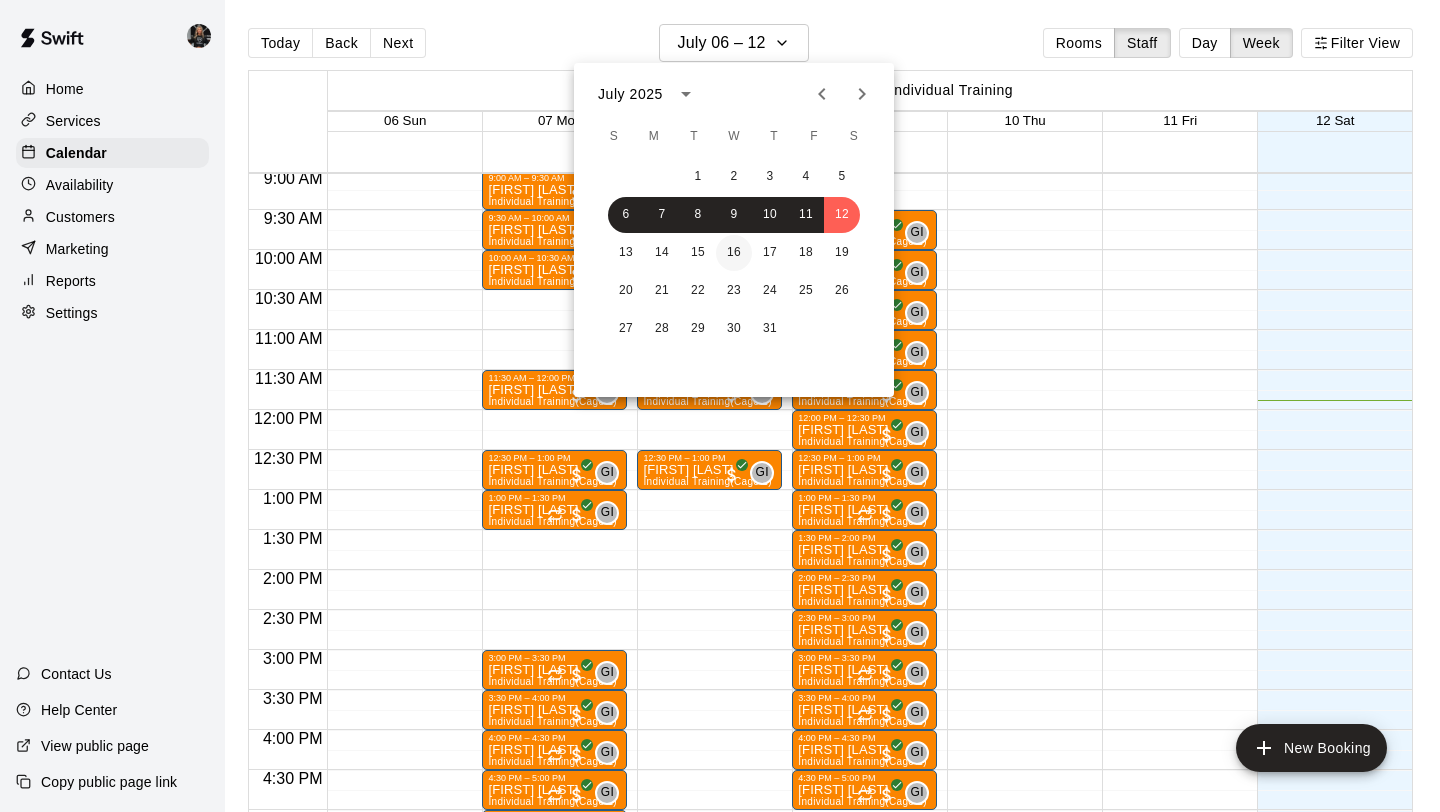 click on "16" at bounding box center [734, 253] 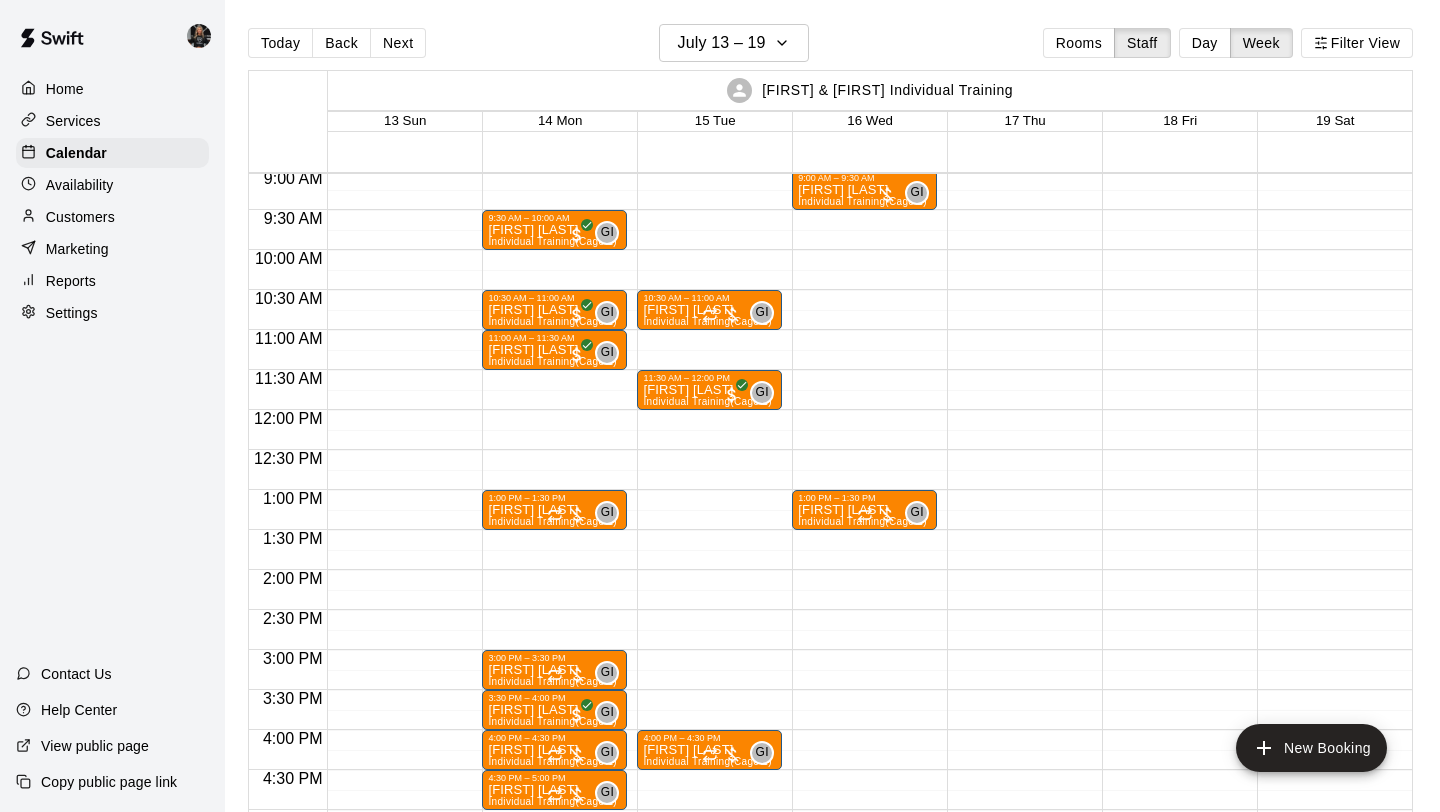 click on "9:00 AM – 9:30 AM Brennan Grover Individual Training  (Cage 1) GI 0 1:00 PM – 1:30 PM Cole Weakly Individual Training  (Cage 1) GI 0" at bounding box center [864, 410] 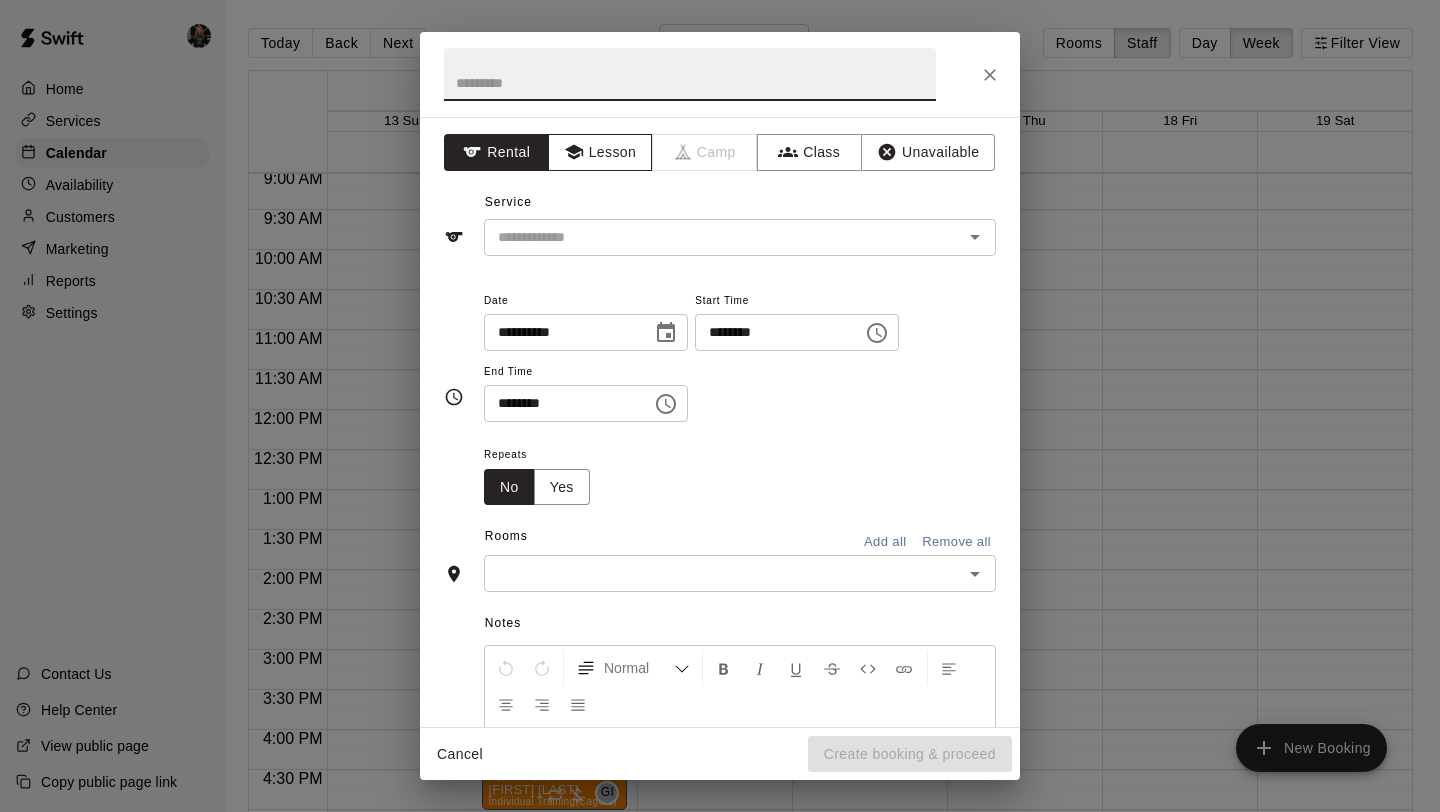 click on "Lesson" at bounding box center [600, 152] 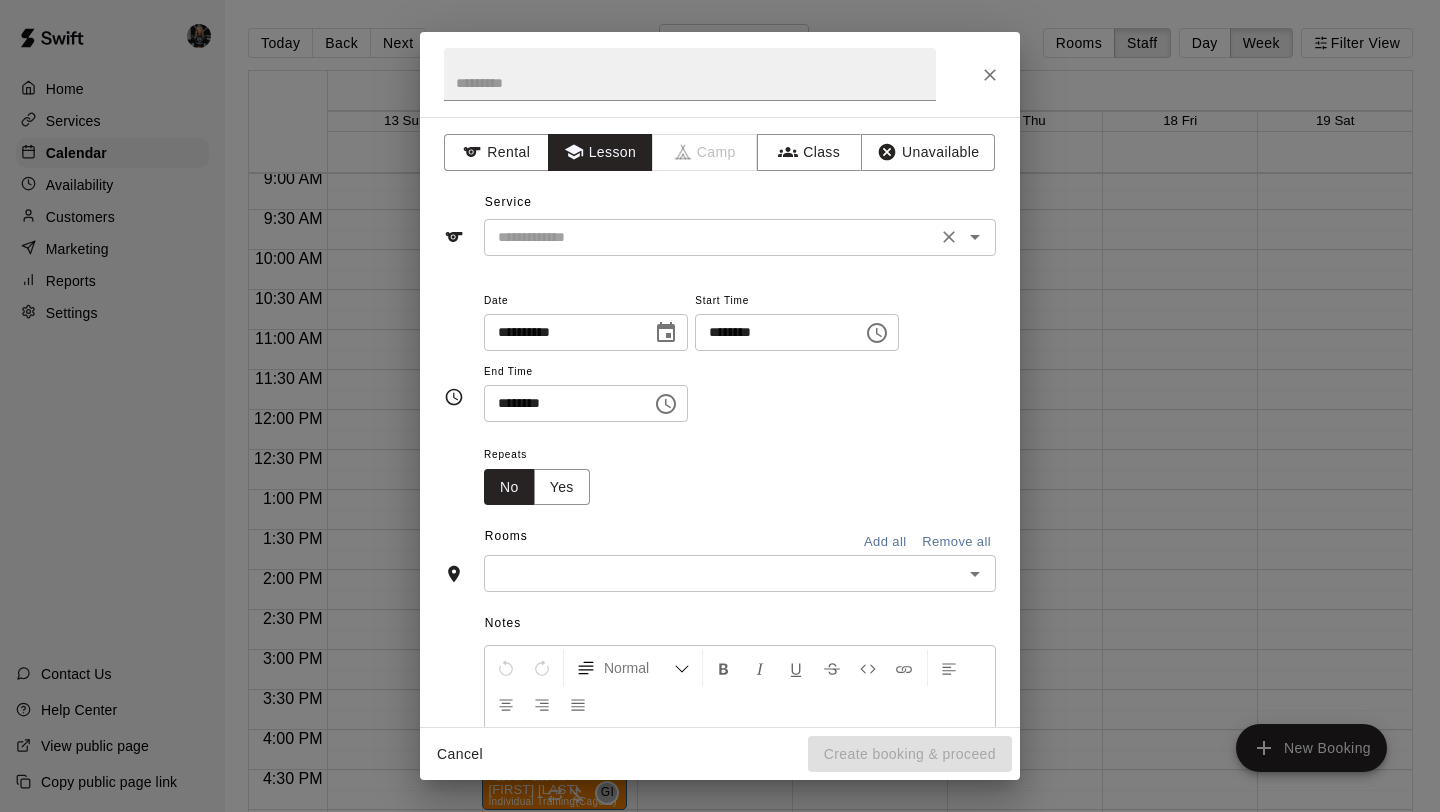 click at bounding box center (710, 237) 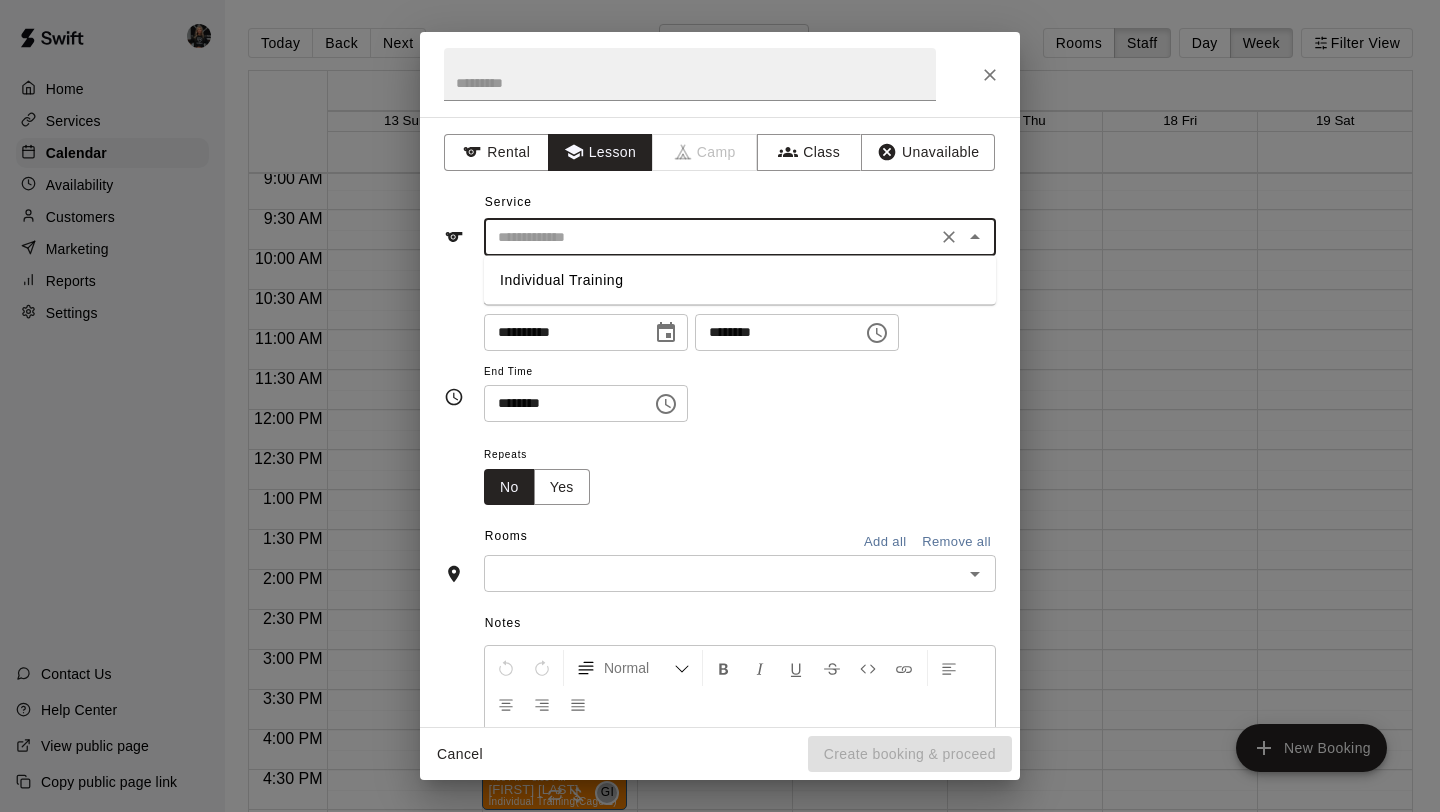 click on "Individual Training" at bounding box center [740, 280] 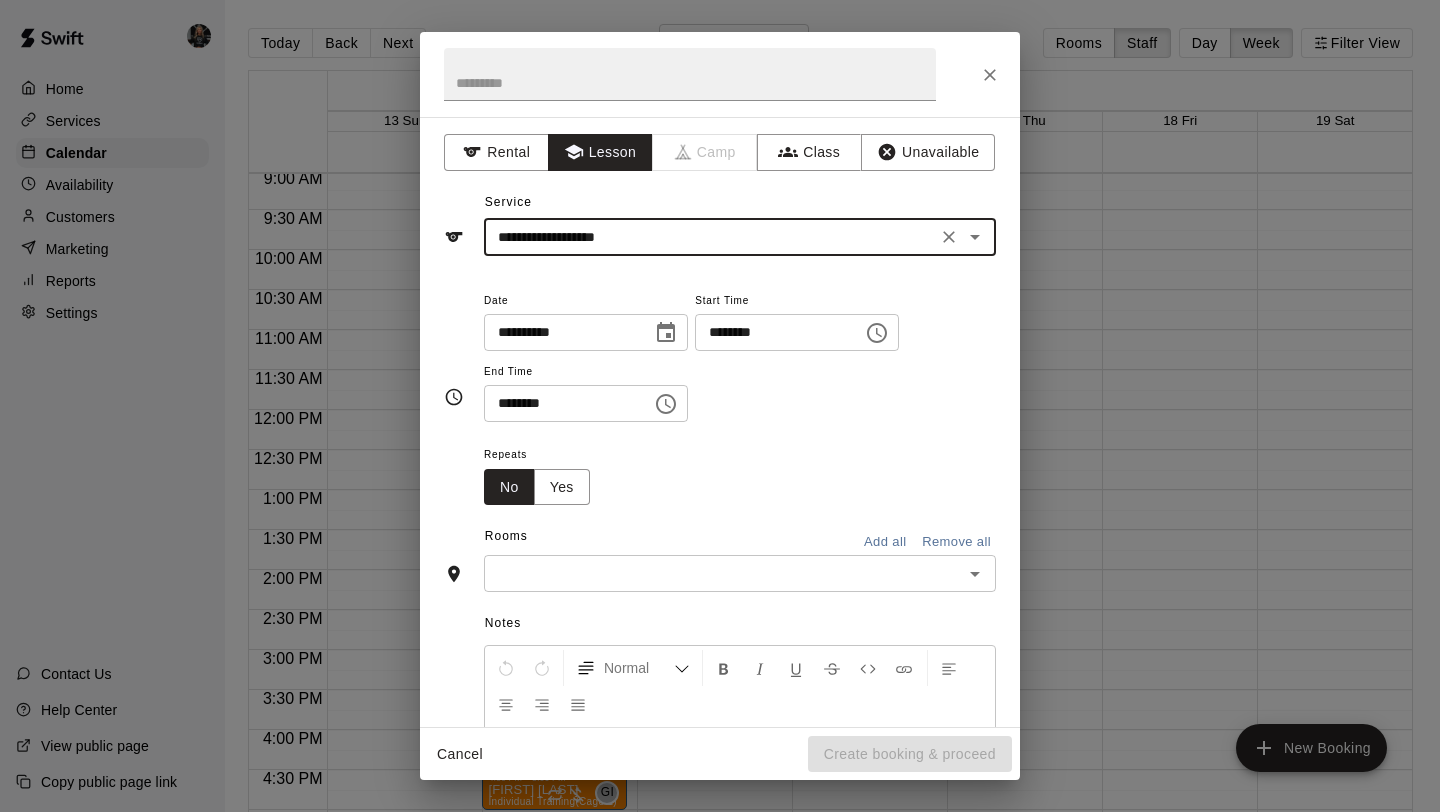 click at bounding box center [723, 573] 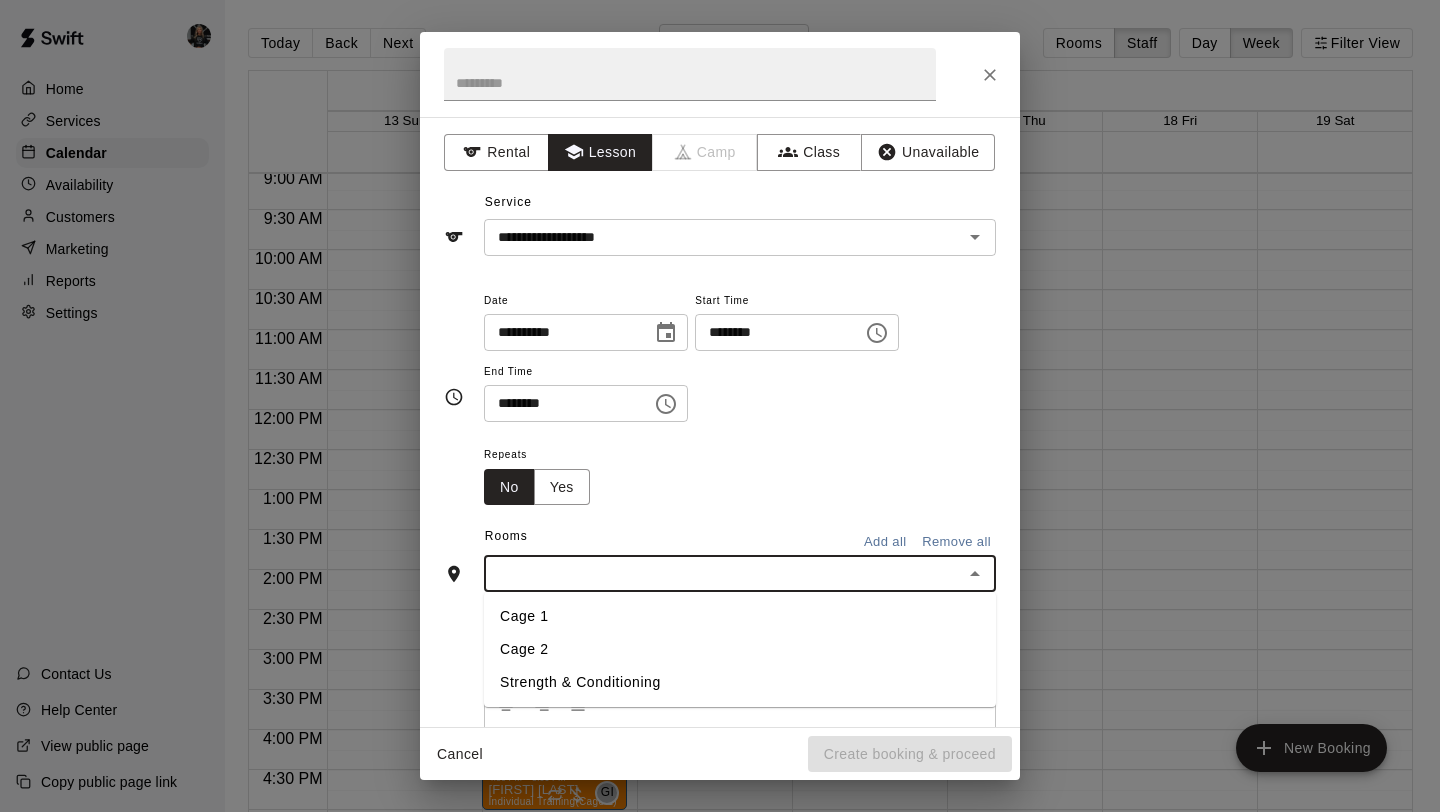 click on "Cage 1" at bounding box center (740, 616) 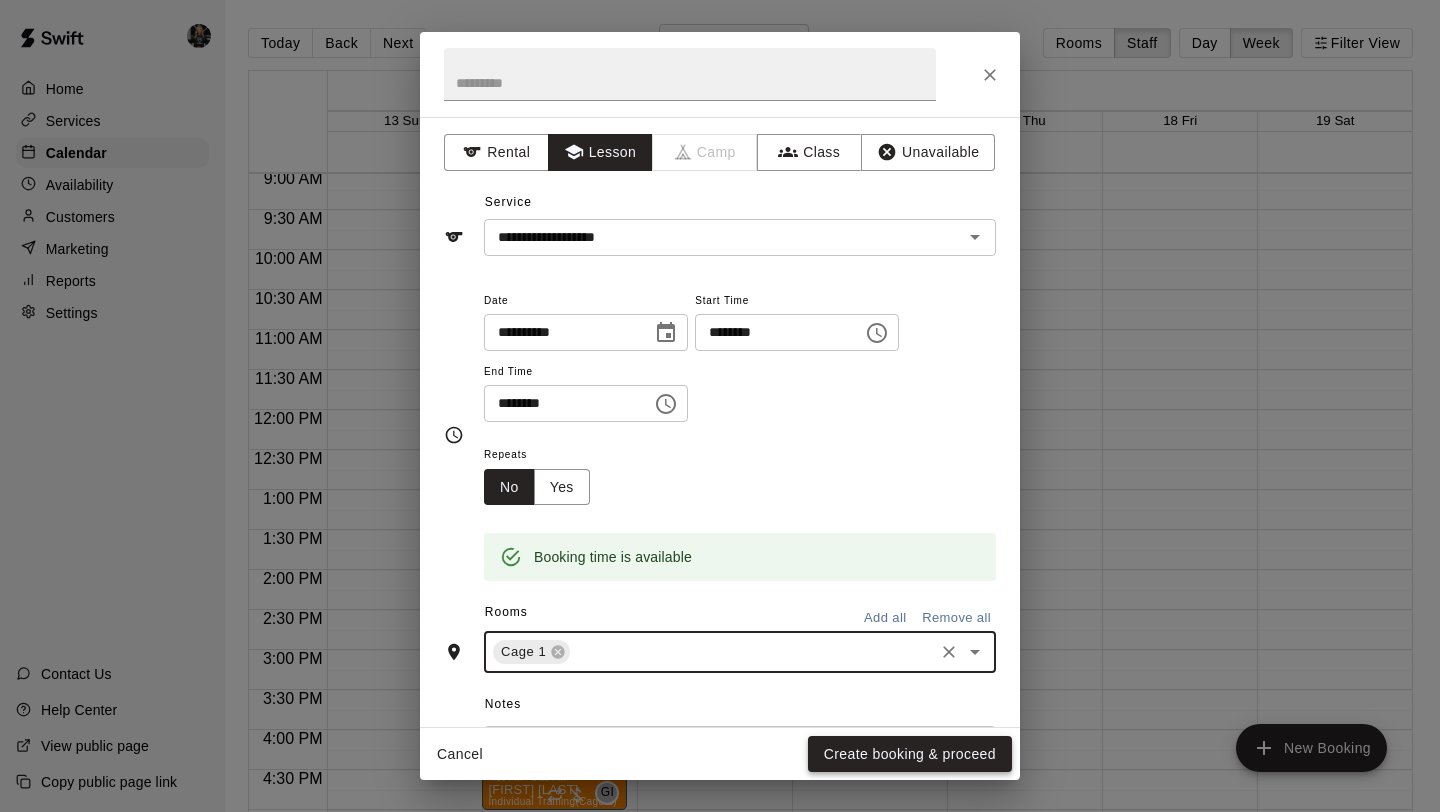 click on "Create booking & proceed" at bounding box center [910, 754] 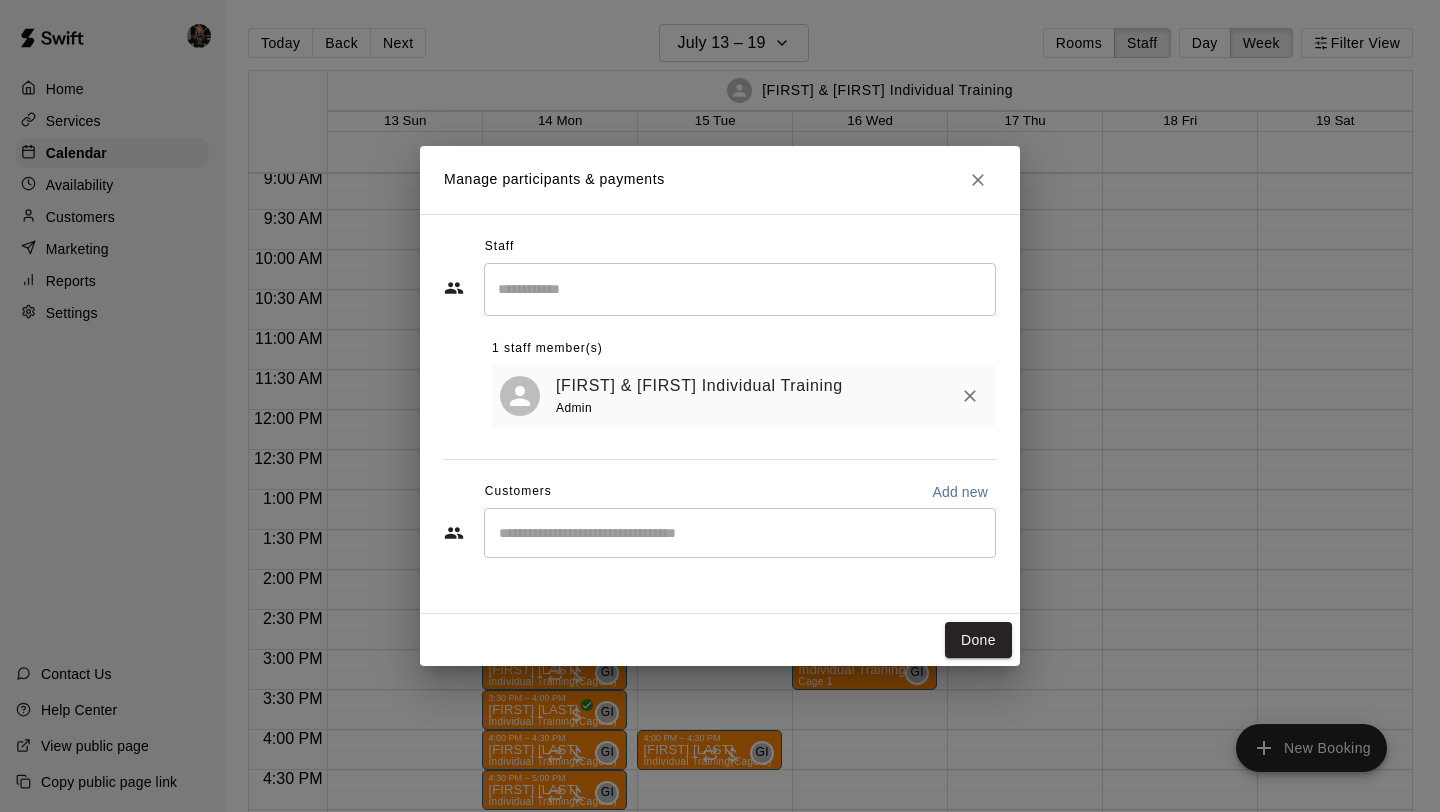 click at bounding box center (740, 533) 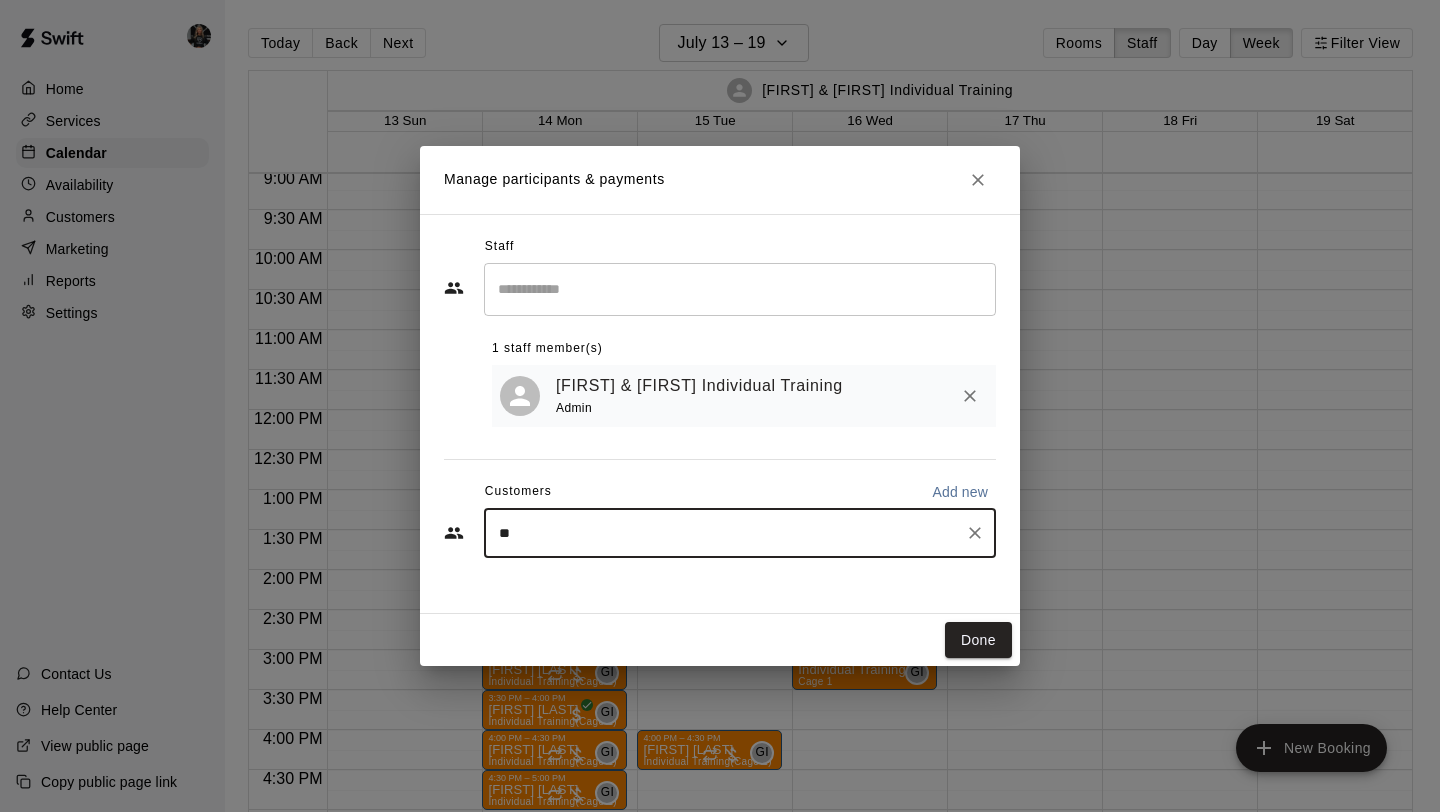 type on "***" 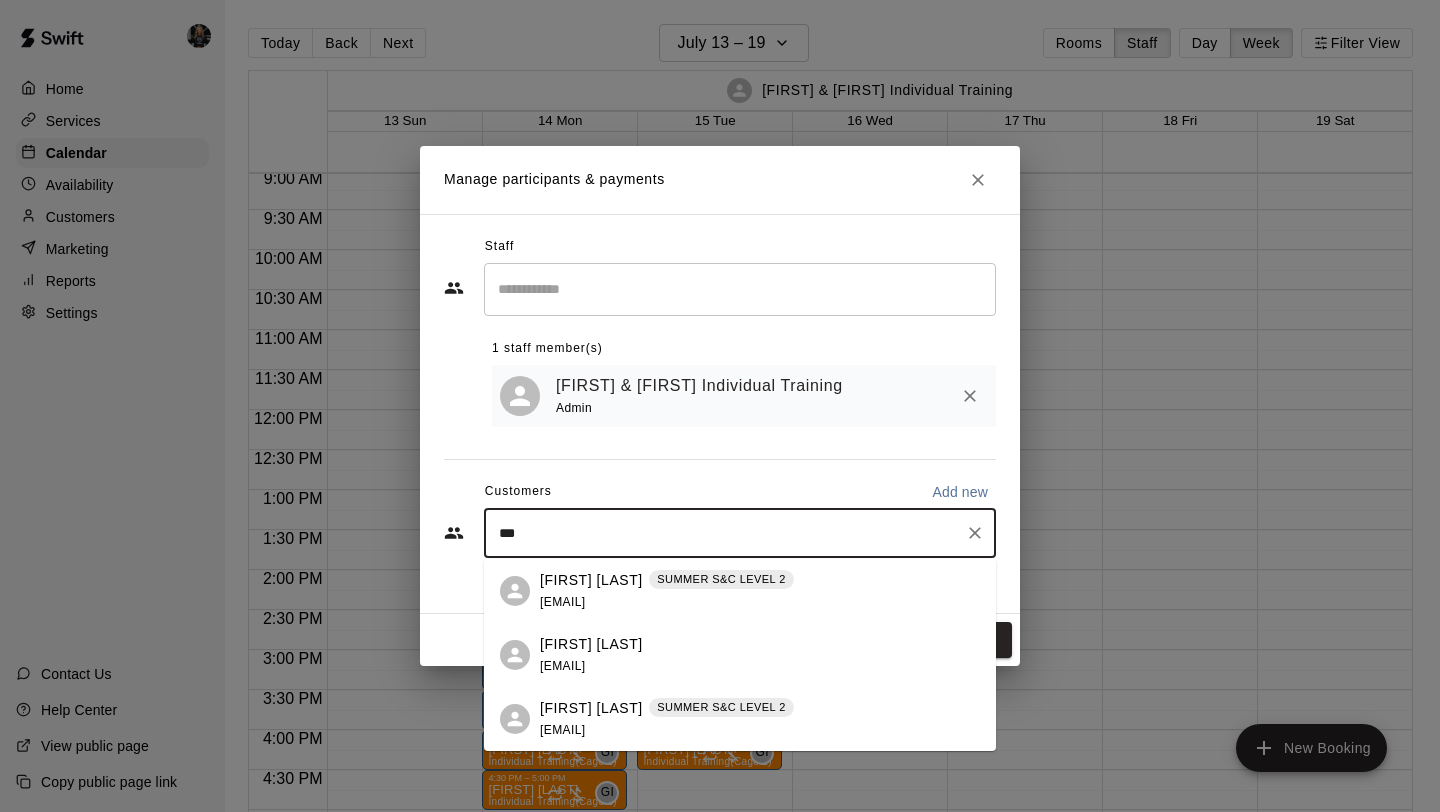 click on "SUMMER S&C LEVEL 2" at bounding box center [721, 707] 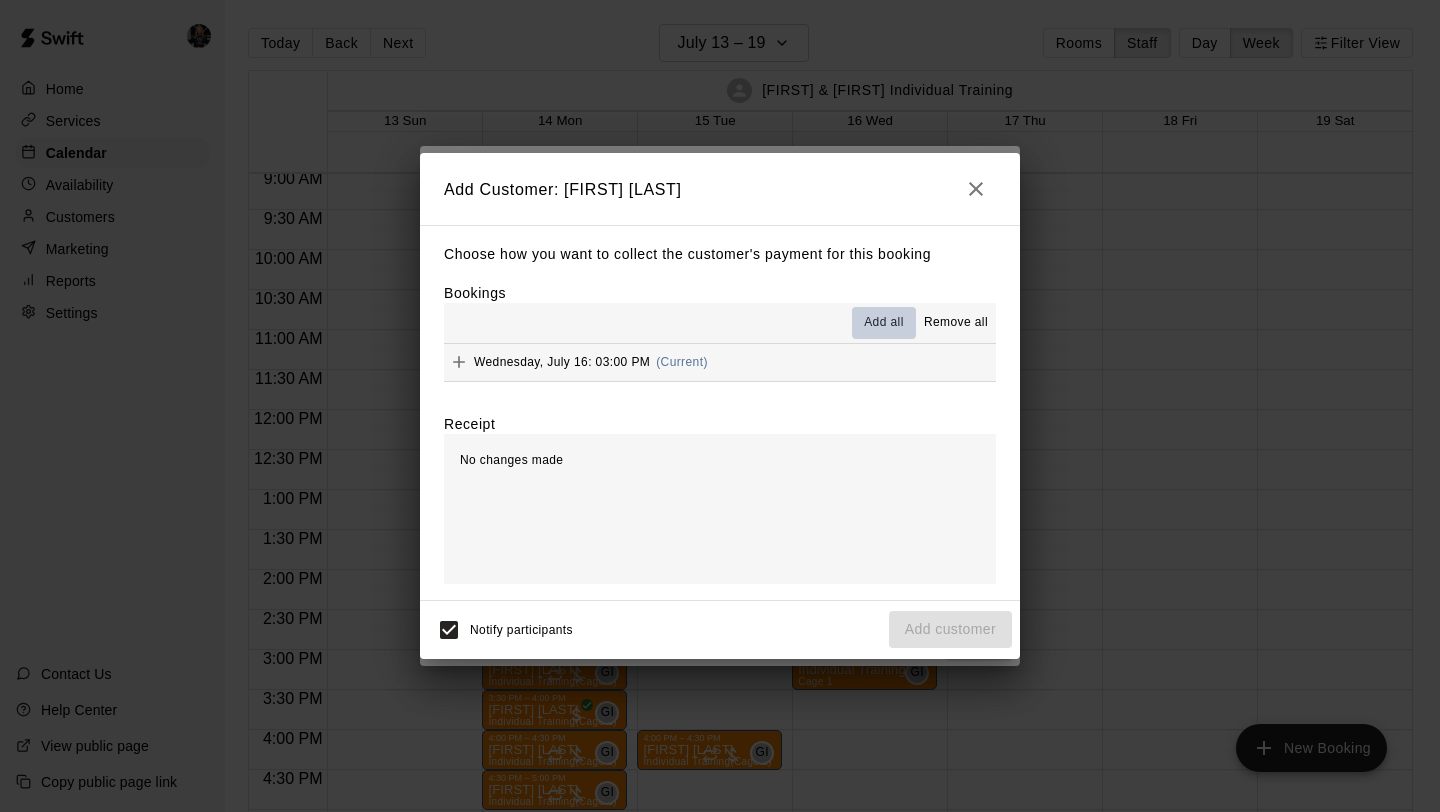click on "Add all" at bounding box center [884, 323] 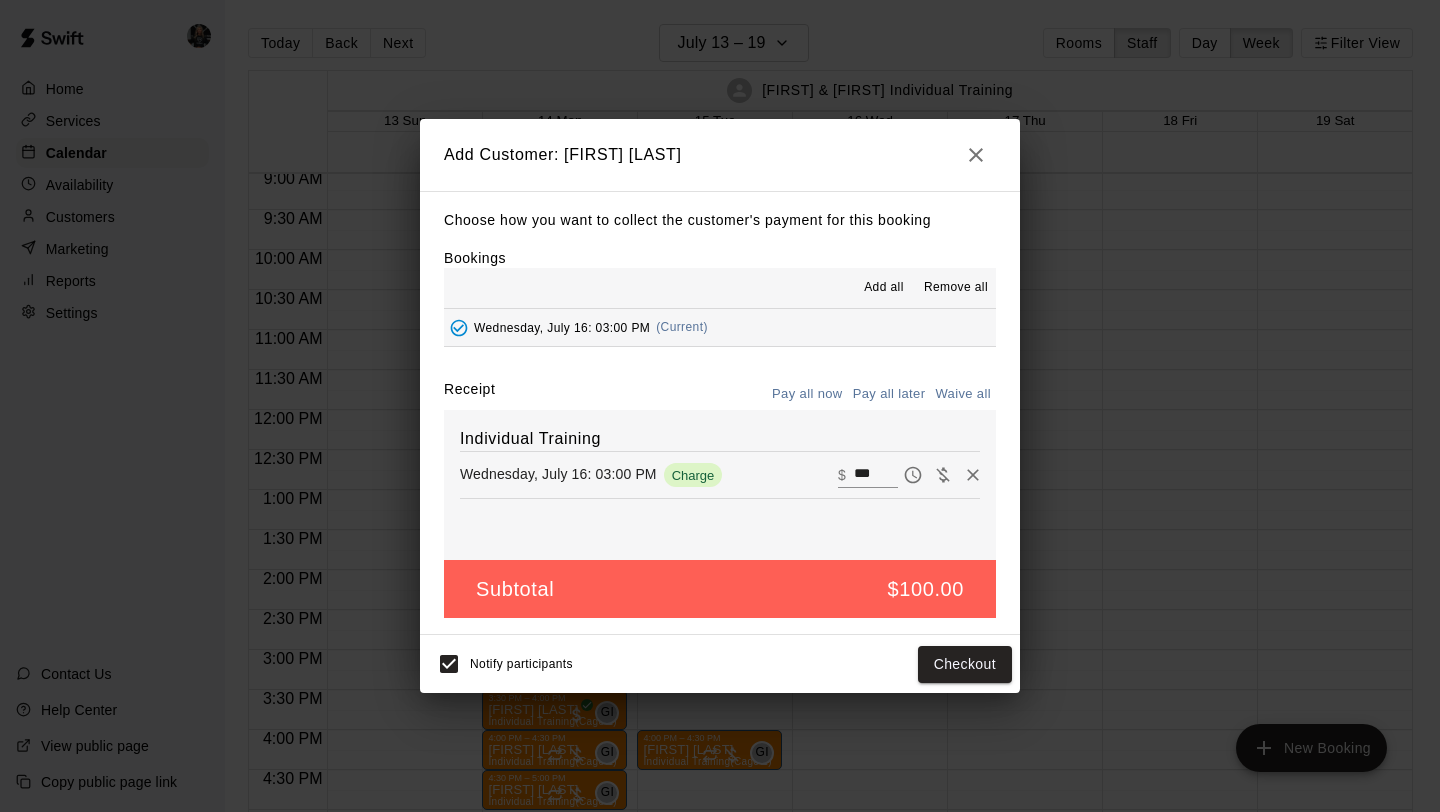 click on "Pay all later" at bounding box center (889, 394) 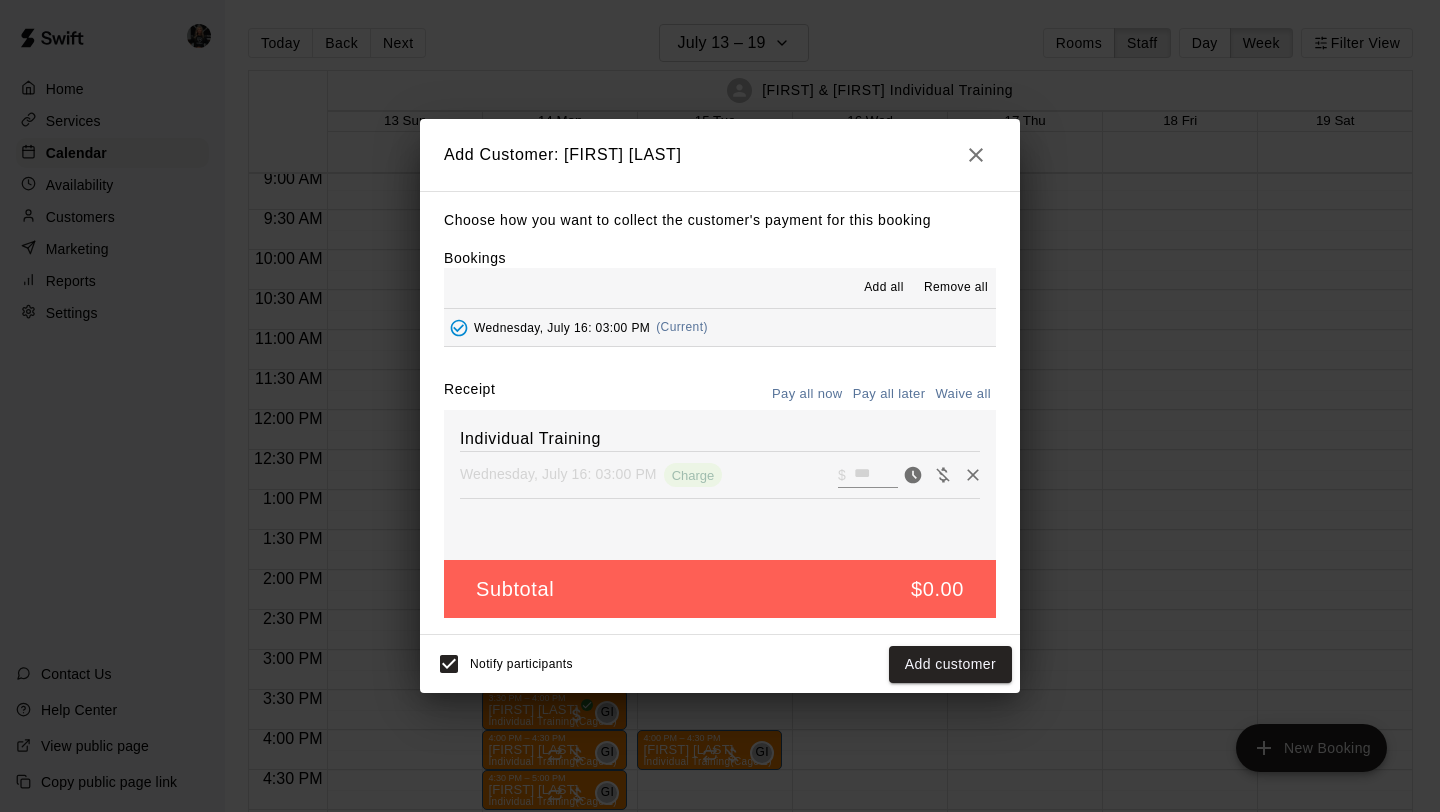 click on "Add customer" at bounding box center (950, 664) 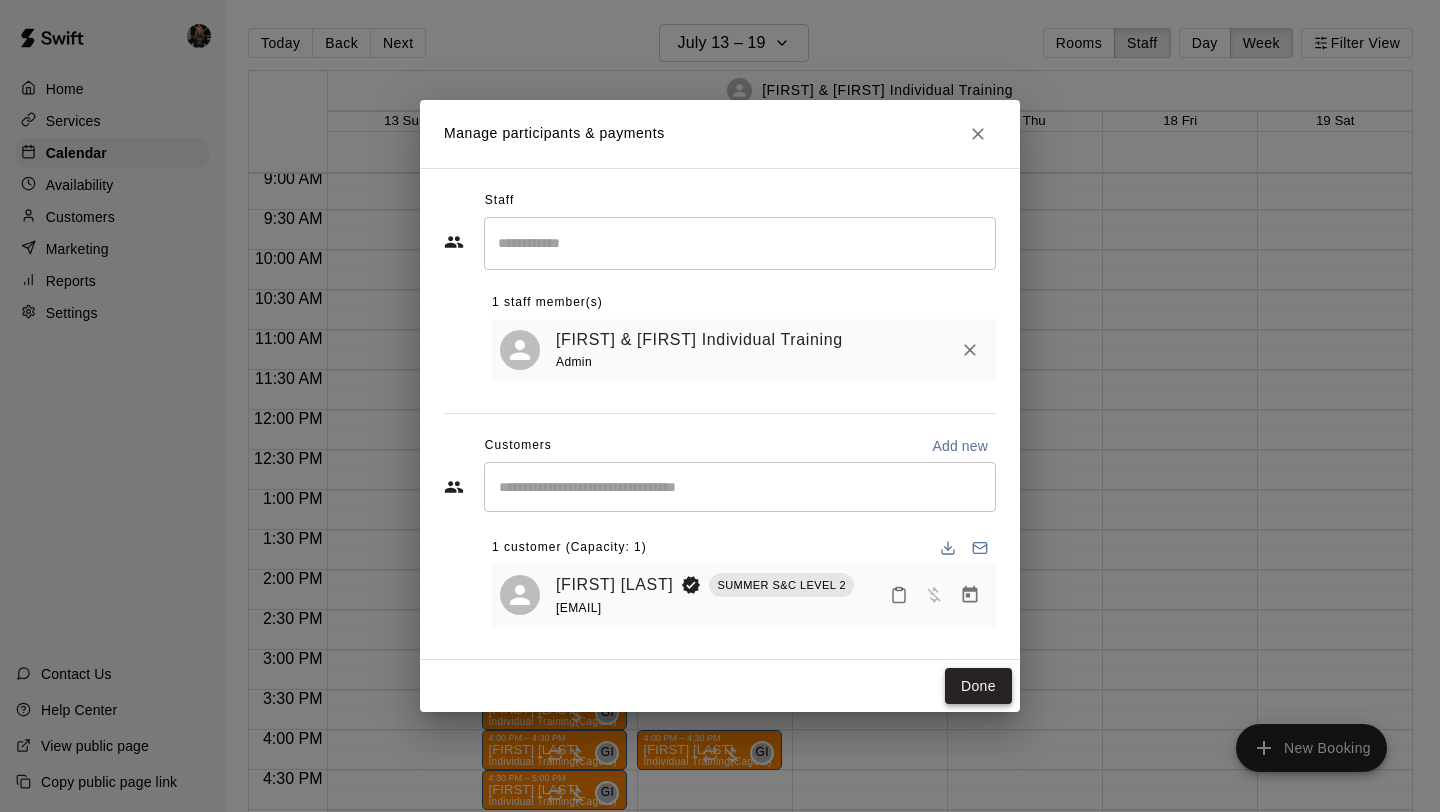 click on "Done" at bounding box center [978, 686] 